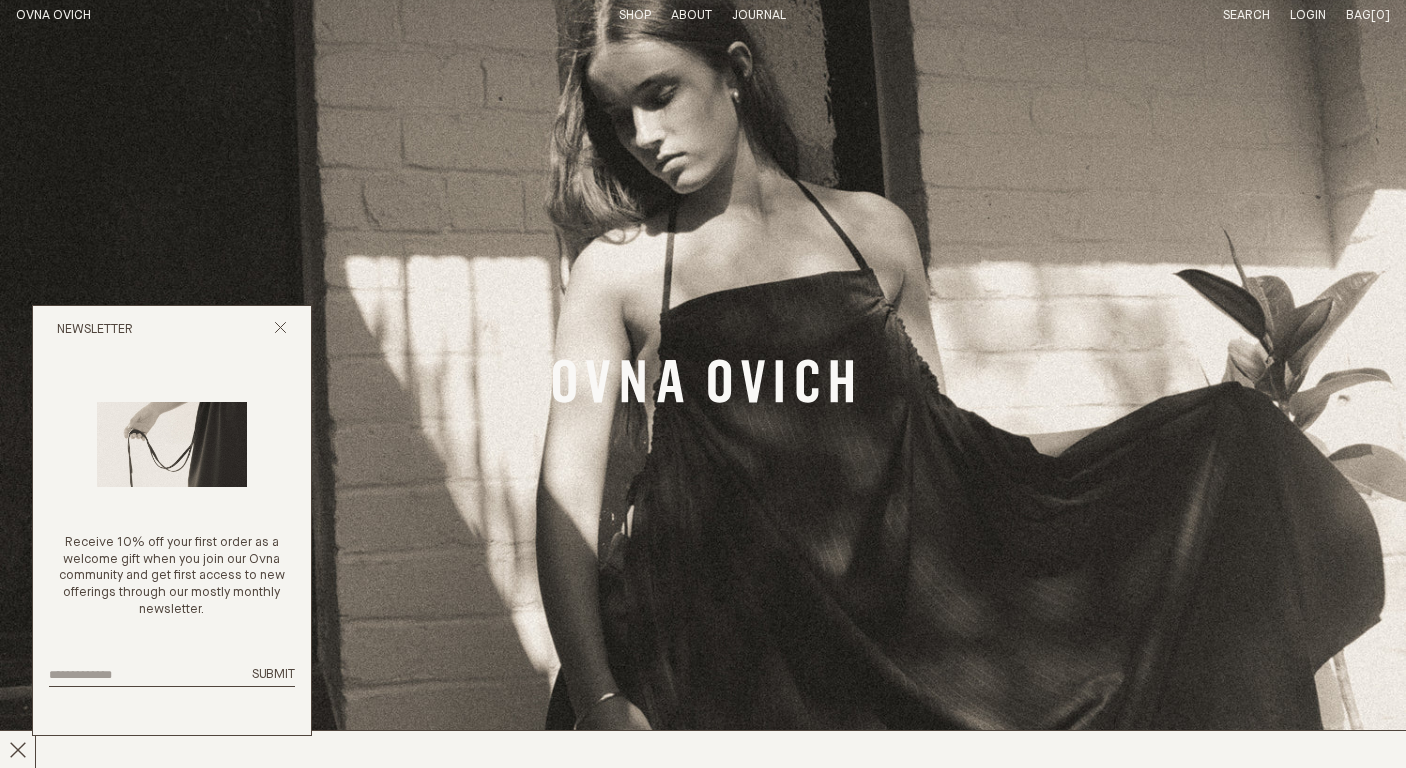 scroll, scrollTop: 0, scrollLeft: 0, axis: both 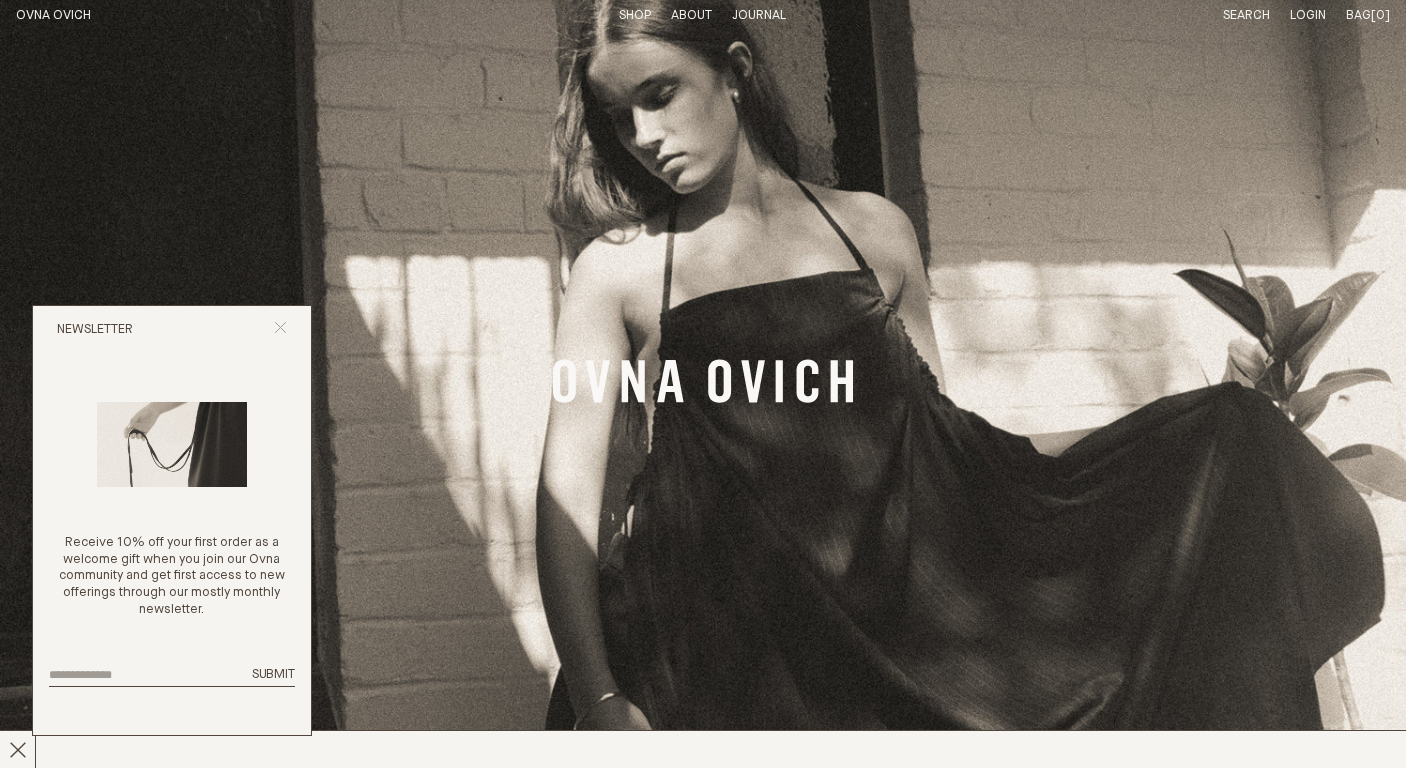 click 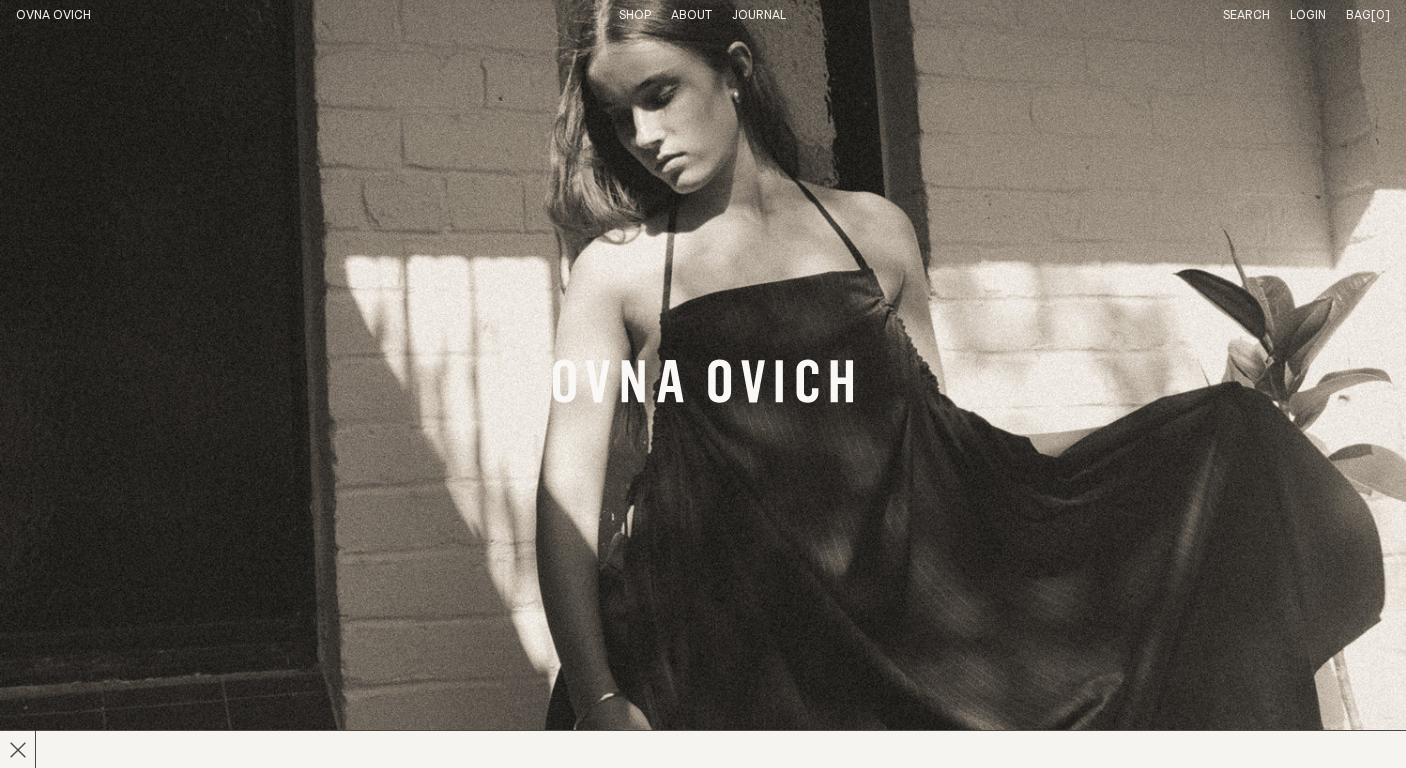 click on "Shop" at bounding box center (635, 15) 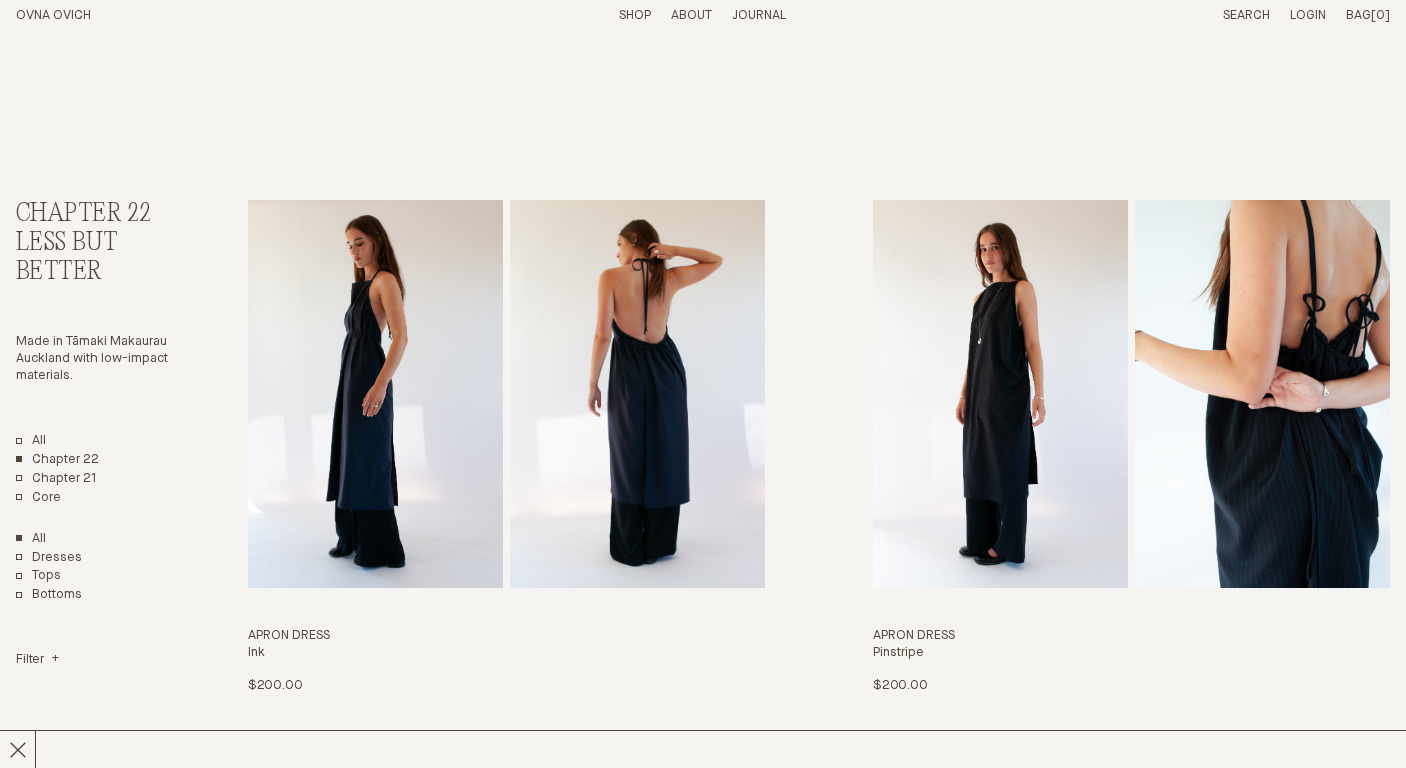 scroll, scrollTop: 0, scrollLeft: 0, axis: both 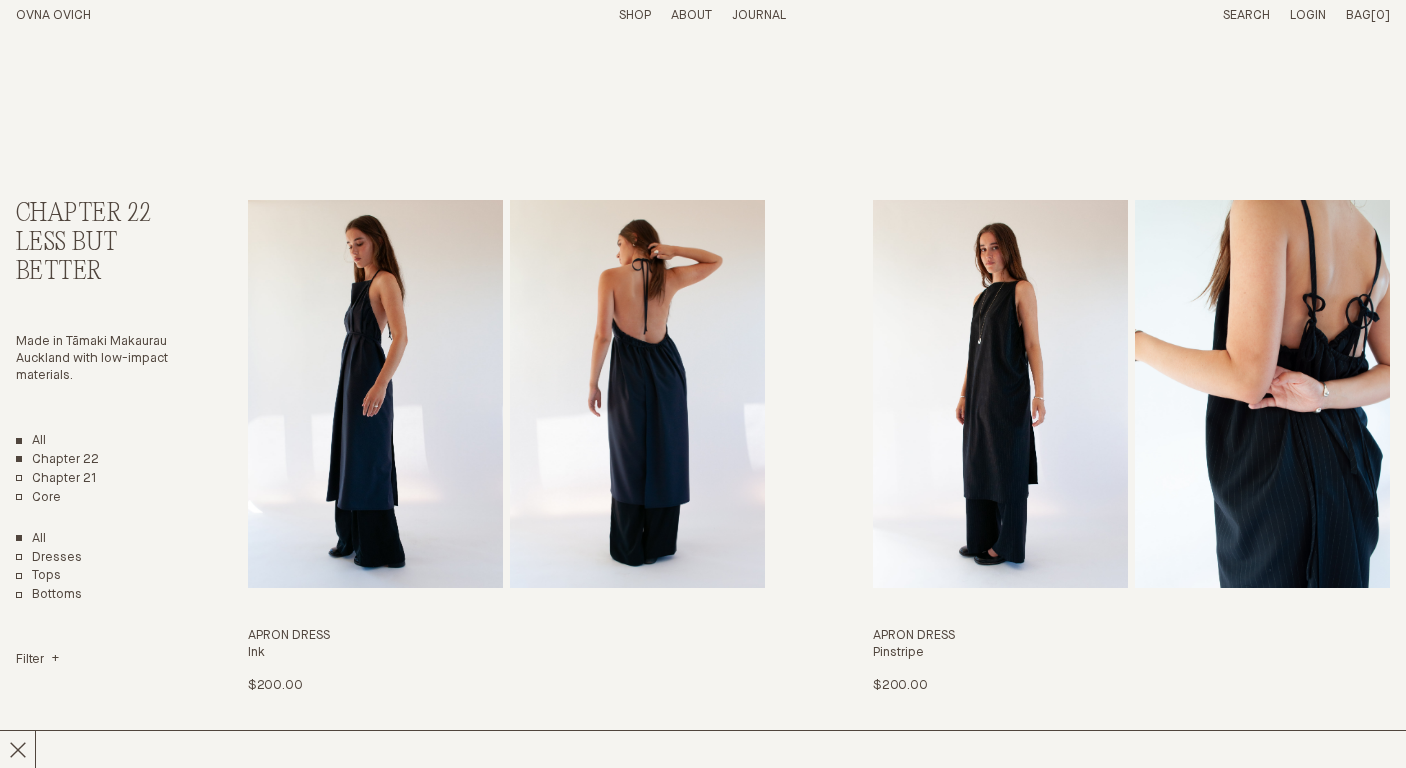 click on "All" at bounding box center (31, 441) 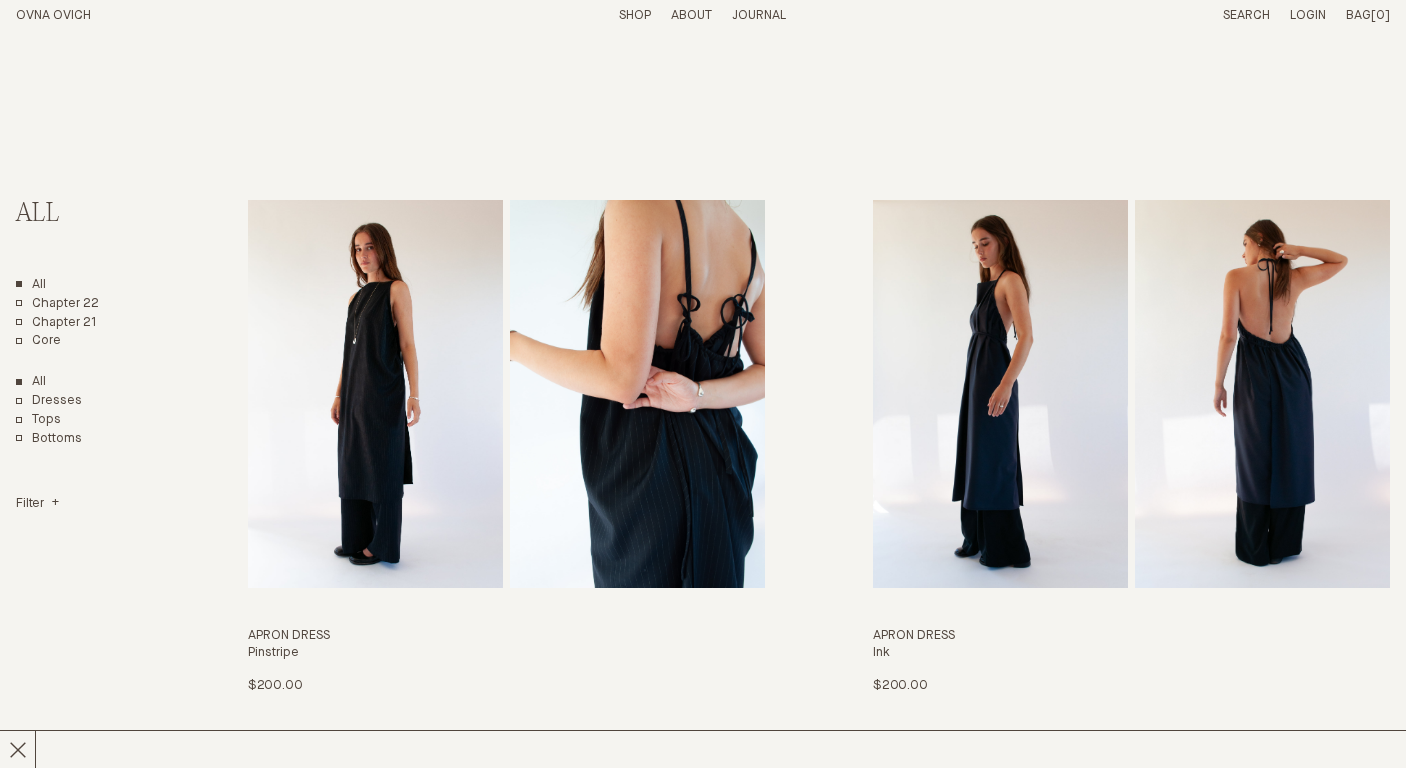 scroll, scrollTop: 0, scrollLeft: 0, axis: both 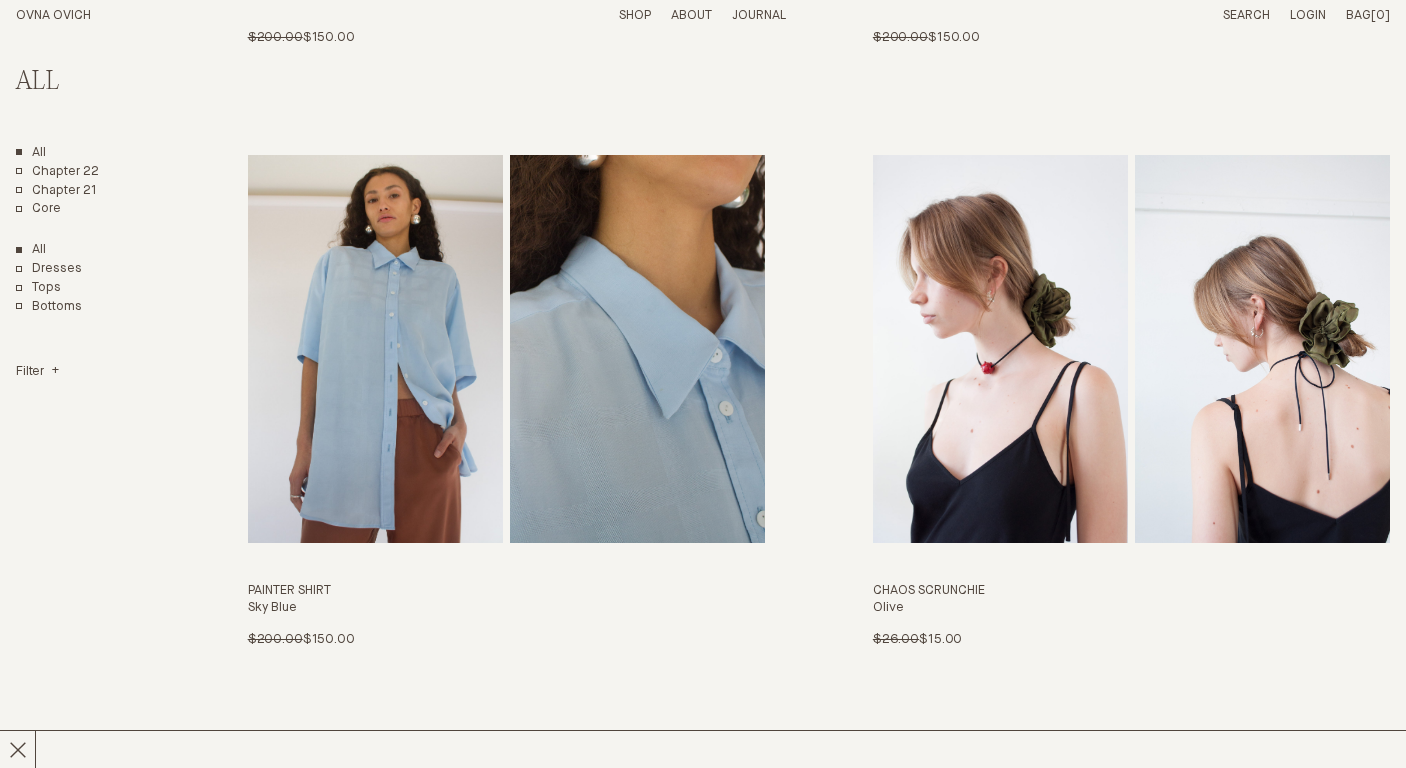 drag, startPoint x: 510, startPoint y: 332, endPoint x: 1232, endPoint y: 19, distance: 786.9263 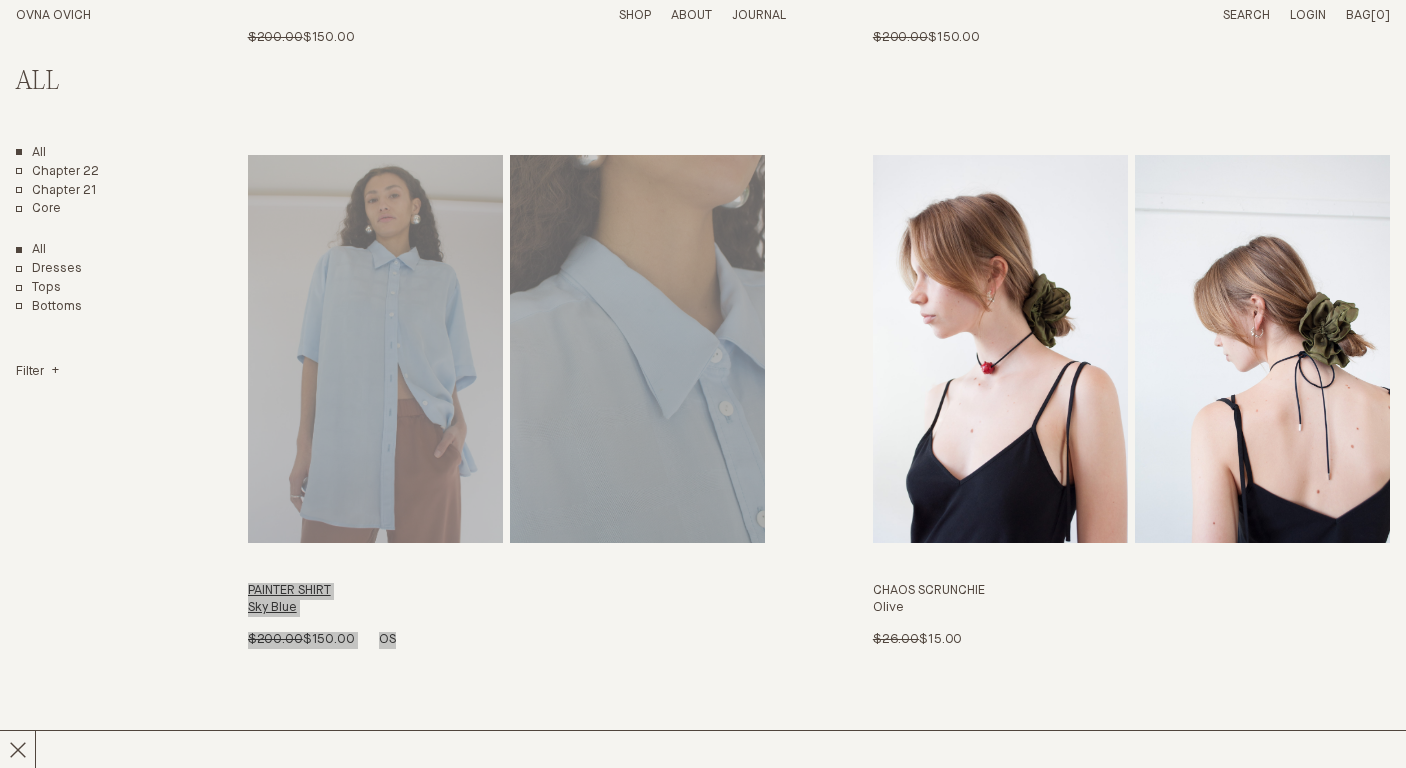 click on "Close
Something went wrong. Please email us at  hello@ovnaovich.com
Cart
Close
Continue shopping
Item
Colour
Size
Quantity
Price
Total" at bounding box center [703, 698] 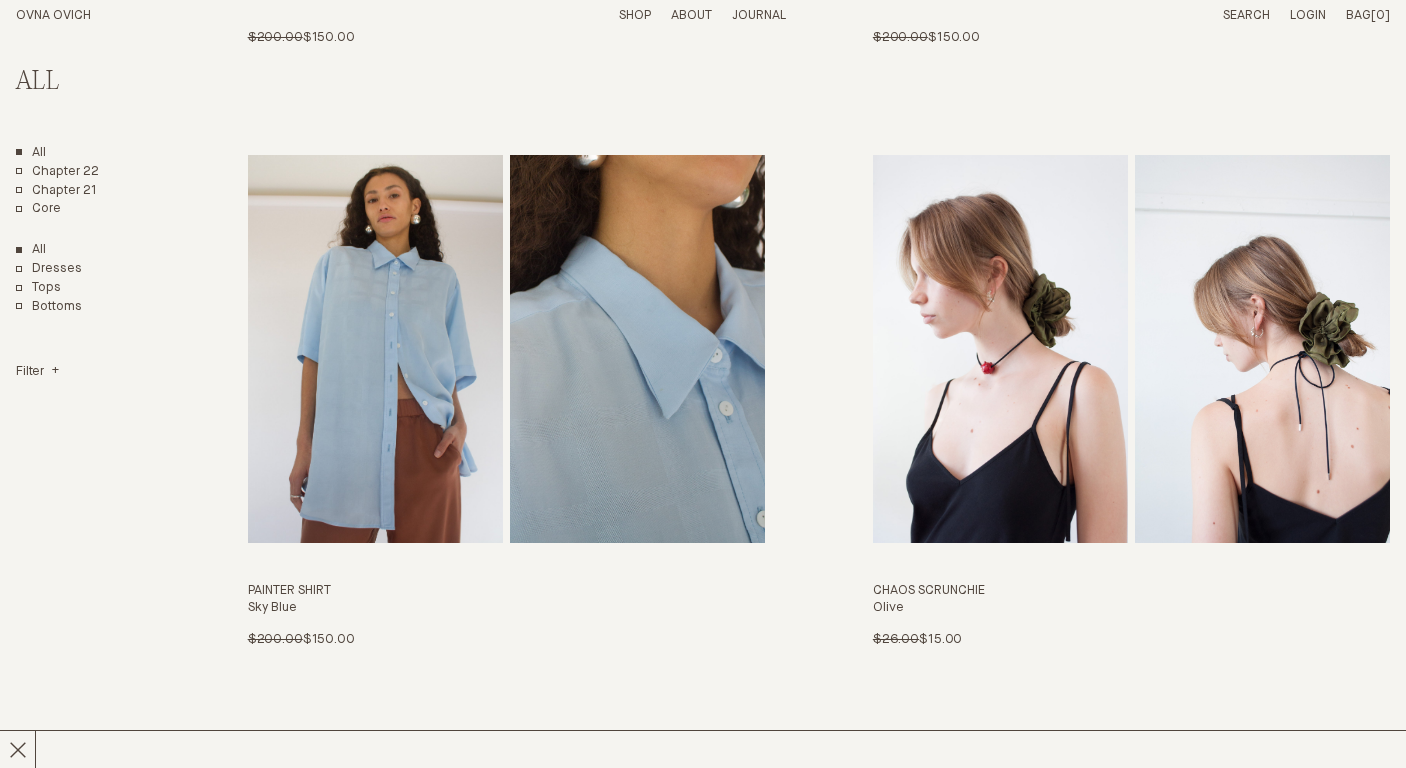 click on "Apron Dress
Pinstripe
$200.00
S/M
M/L
Apron Dress
Ink
S/M M/L" at bounding box center [819, 402] 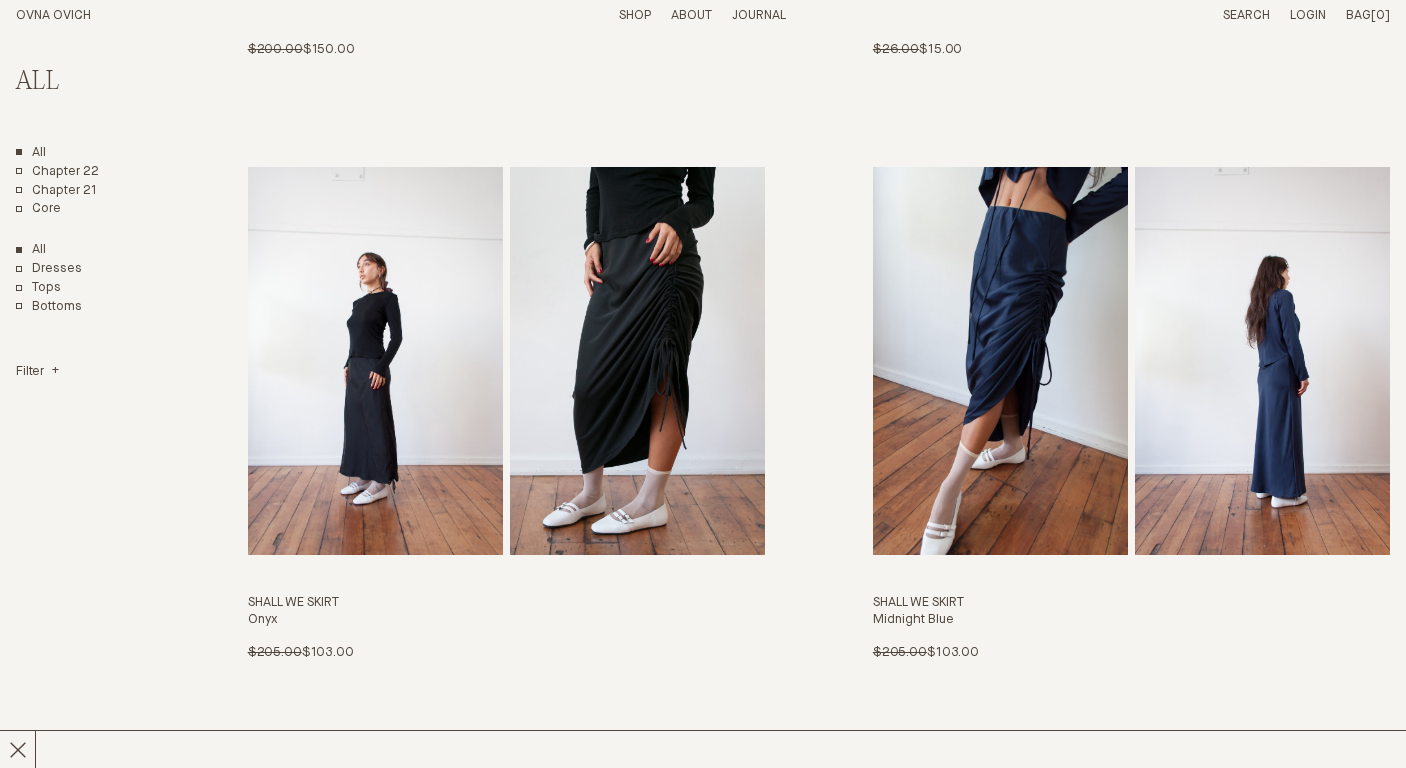 scroll, scrollTop: 6067, scrollLeft: 0, axis: vertical 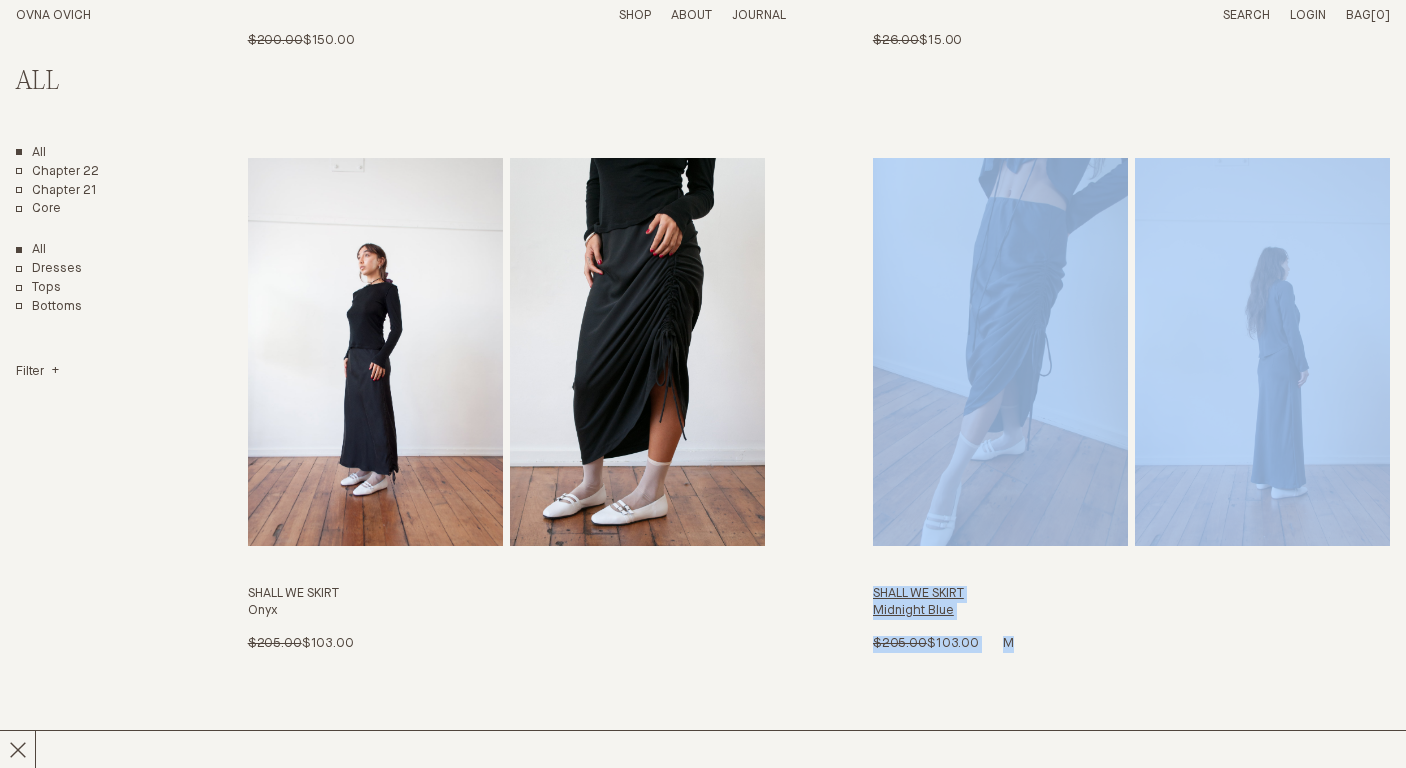 click on "Shall We Skirt
Midnight Blue
$205.00
$103.00
M" at bounding box center (1131, 619) 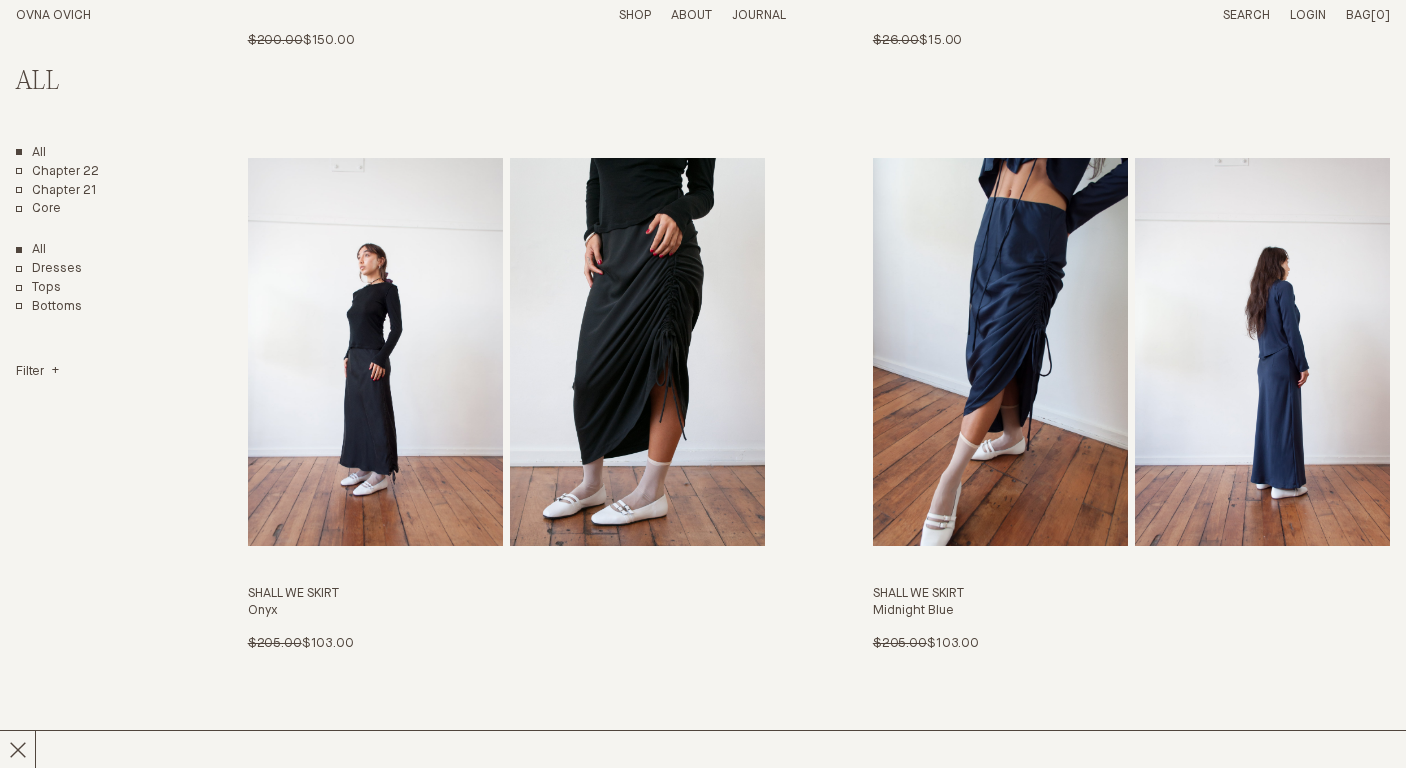 click on "All
All
Chapter 22
Chapter 21
Core
All
Dresses
Tops Bottoms
Filter" at bounding box center (703, -197) 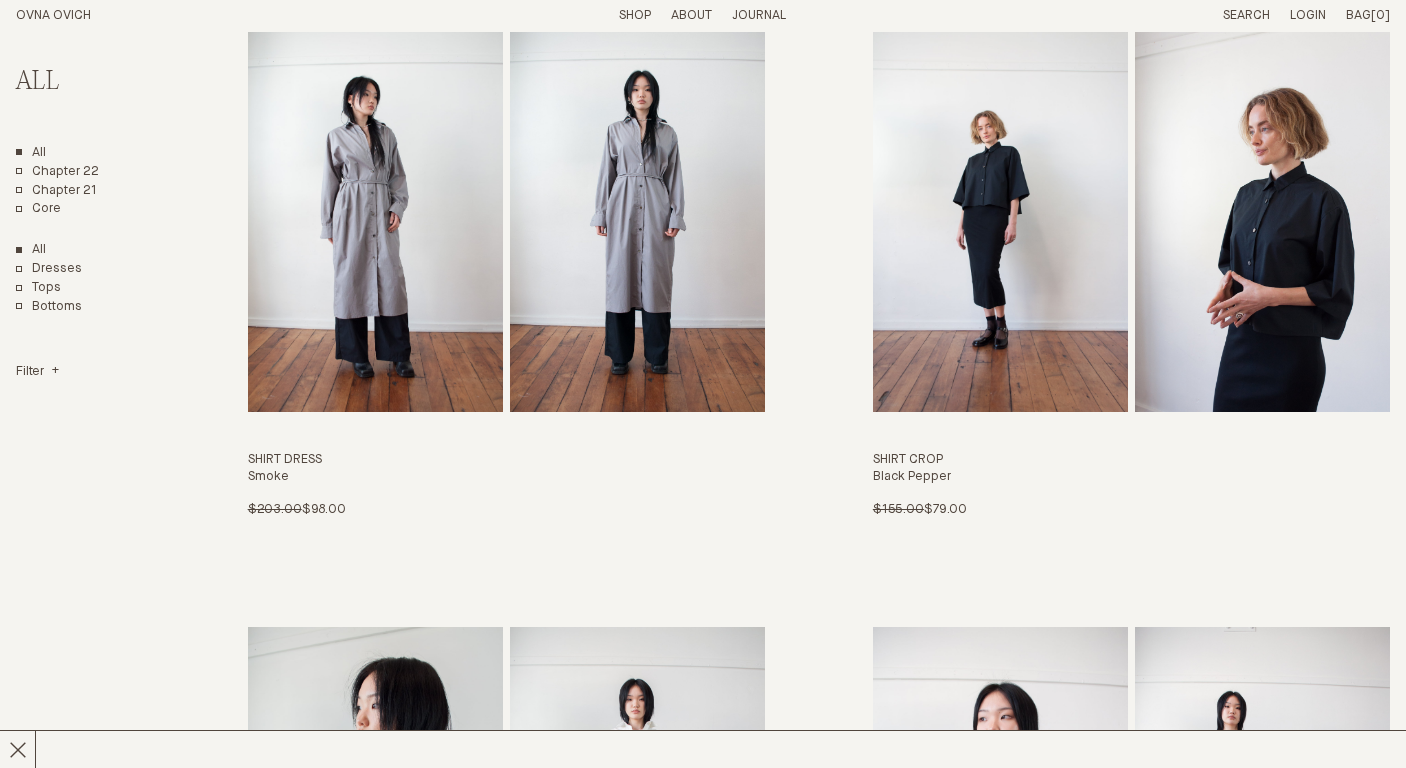scroll, scrollTop: 7405, scrollLeft: 0, axis: vertical 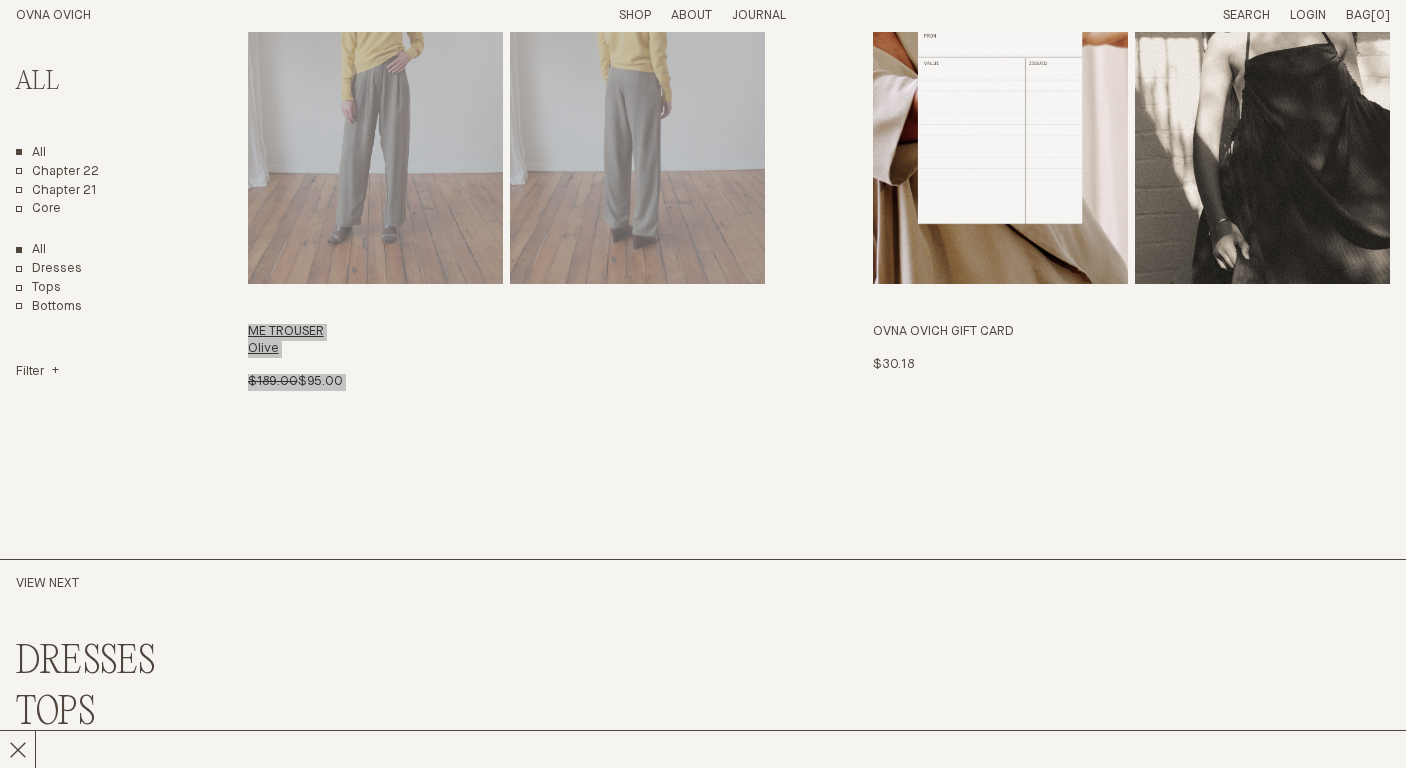 drag, startPoint x: 311, startPoint y: 328, endPoint x: 1141, endPoint y: 2, distance: 891.72644 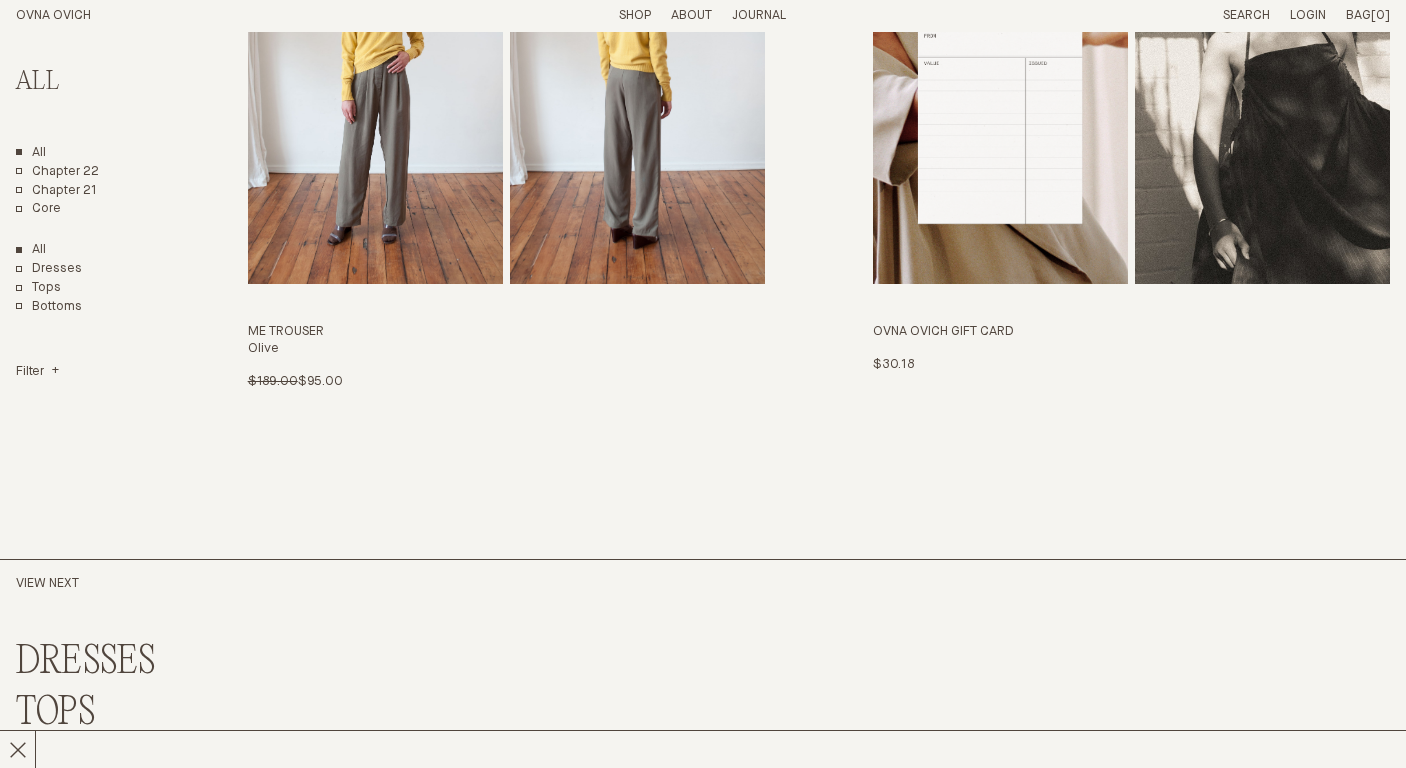 click on "All
All
Chapter 22
Chapter 21
Core
All
Dresses
Tops Bottoms
Filter" at bounding box center [703, -5279] 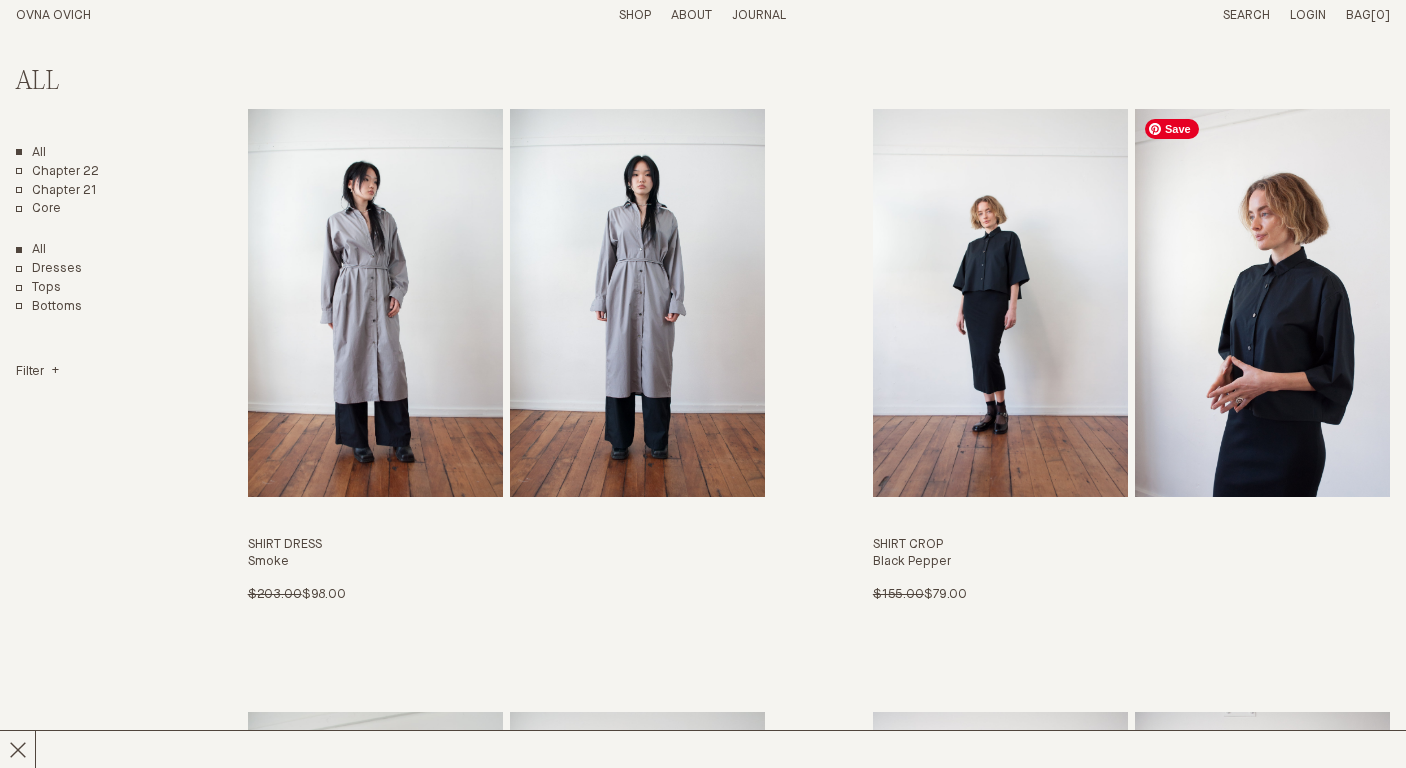 scroll, scrollTop: 7256, scrollLeft: 0, axis: vertical 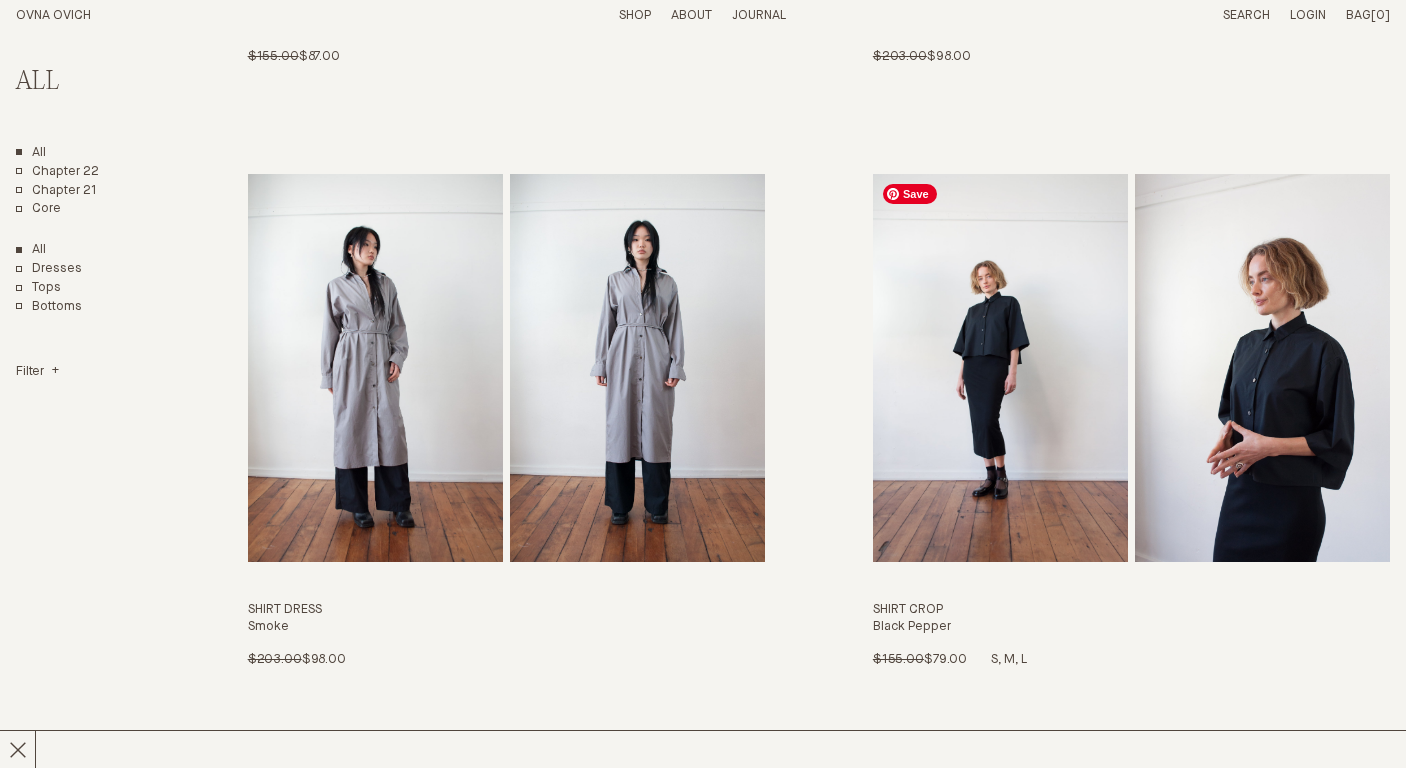 click at bounding box center (1000, 368) 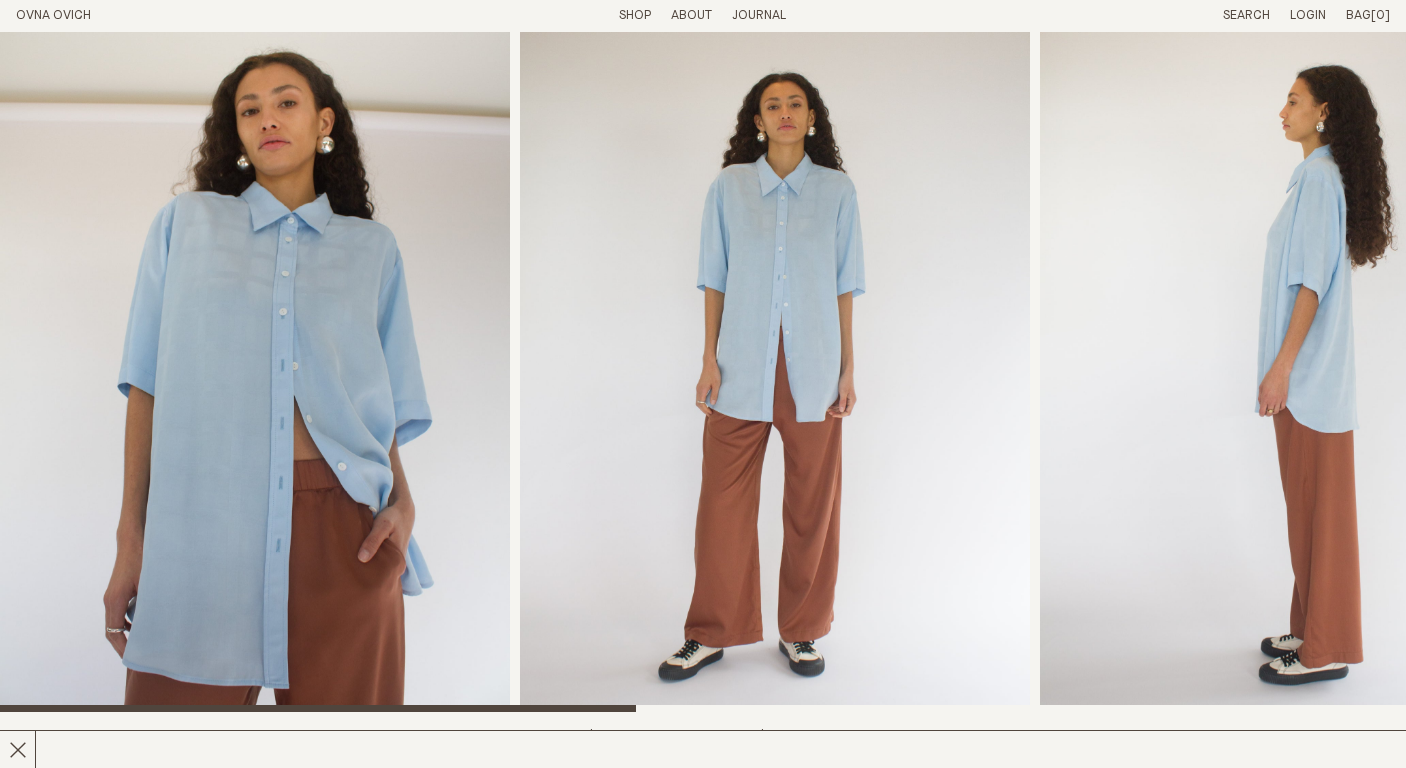 scroll, scrollTop: 0, scrollLeft: 0, axis: both 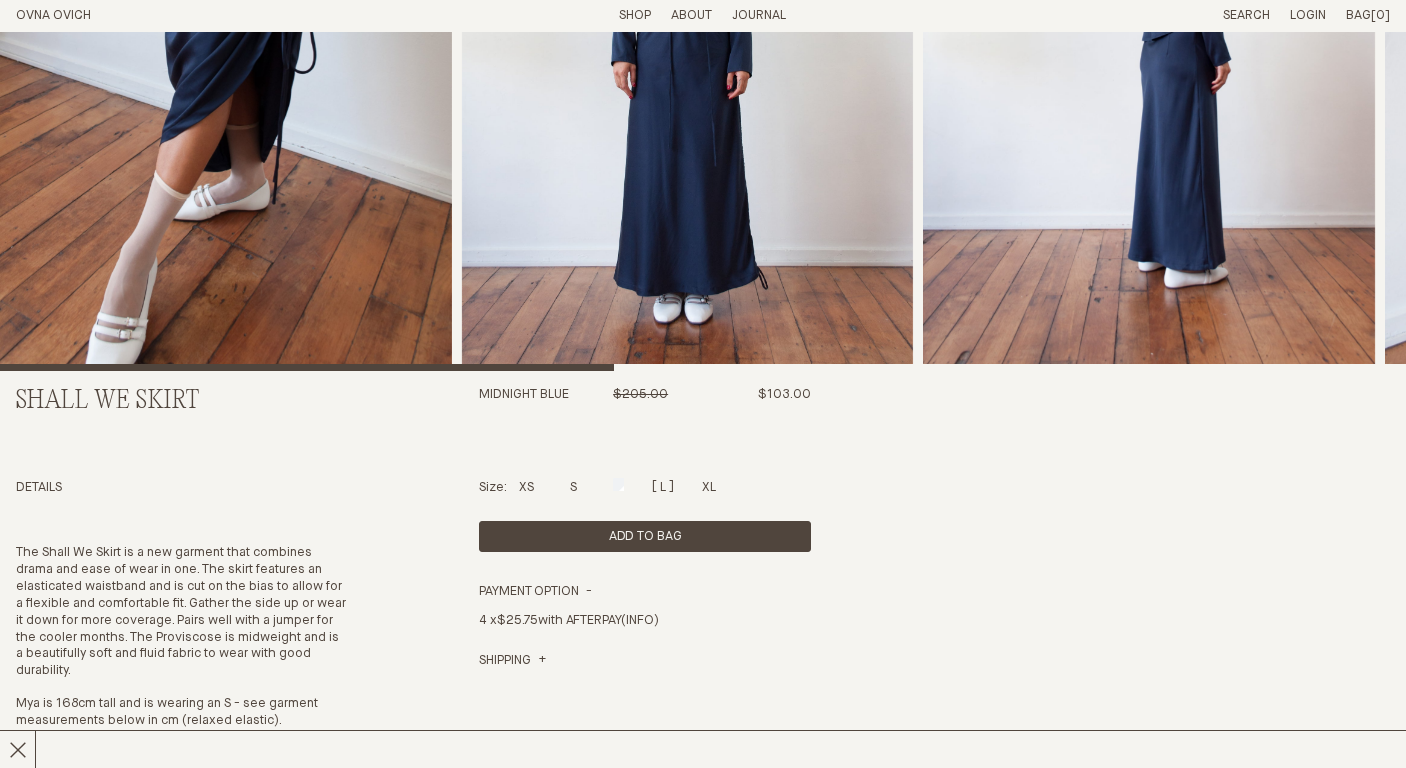 click at bounding box center (663, 484) 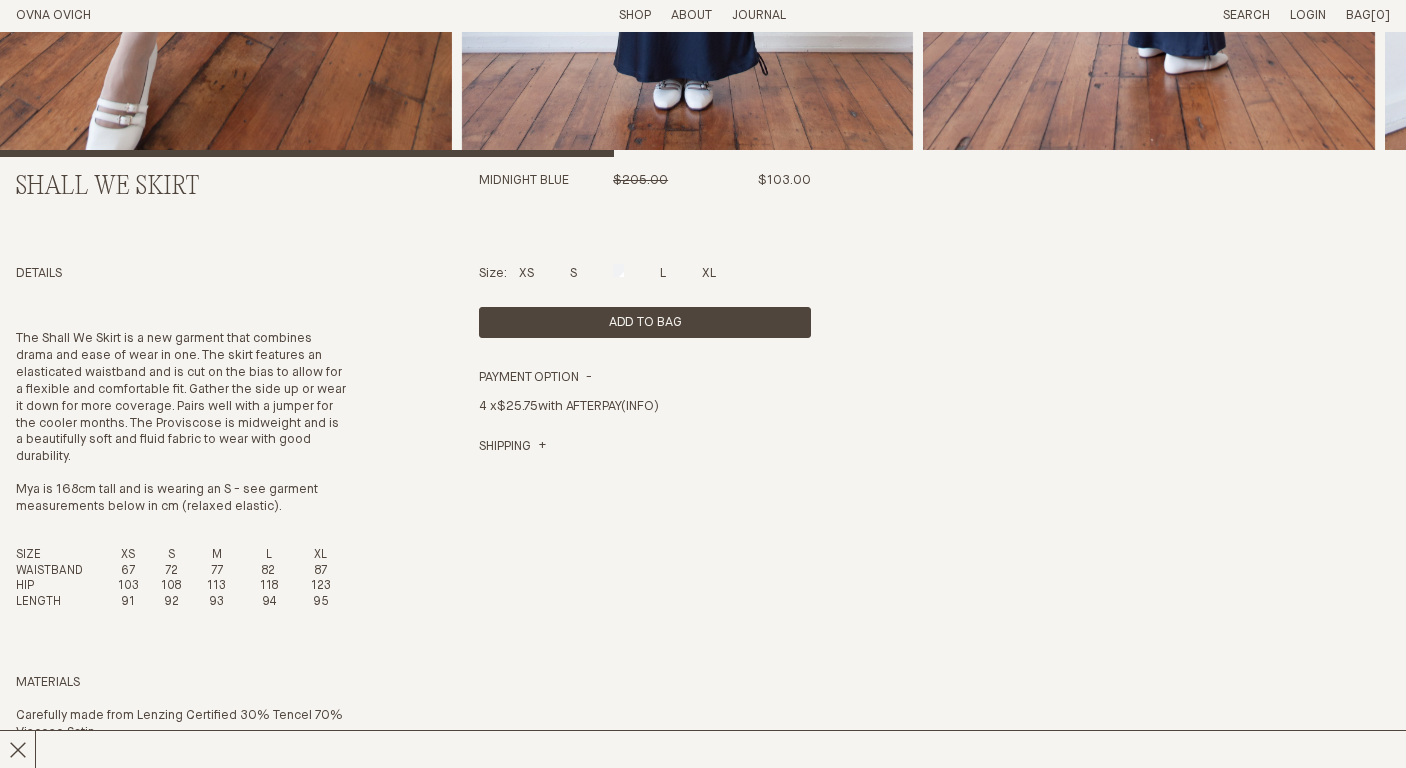 scroll, scrollTop: 551, scrollLeft: 0, axis: vertical 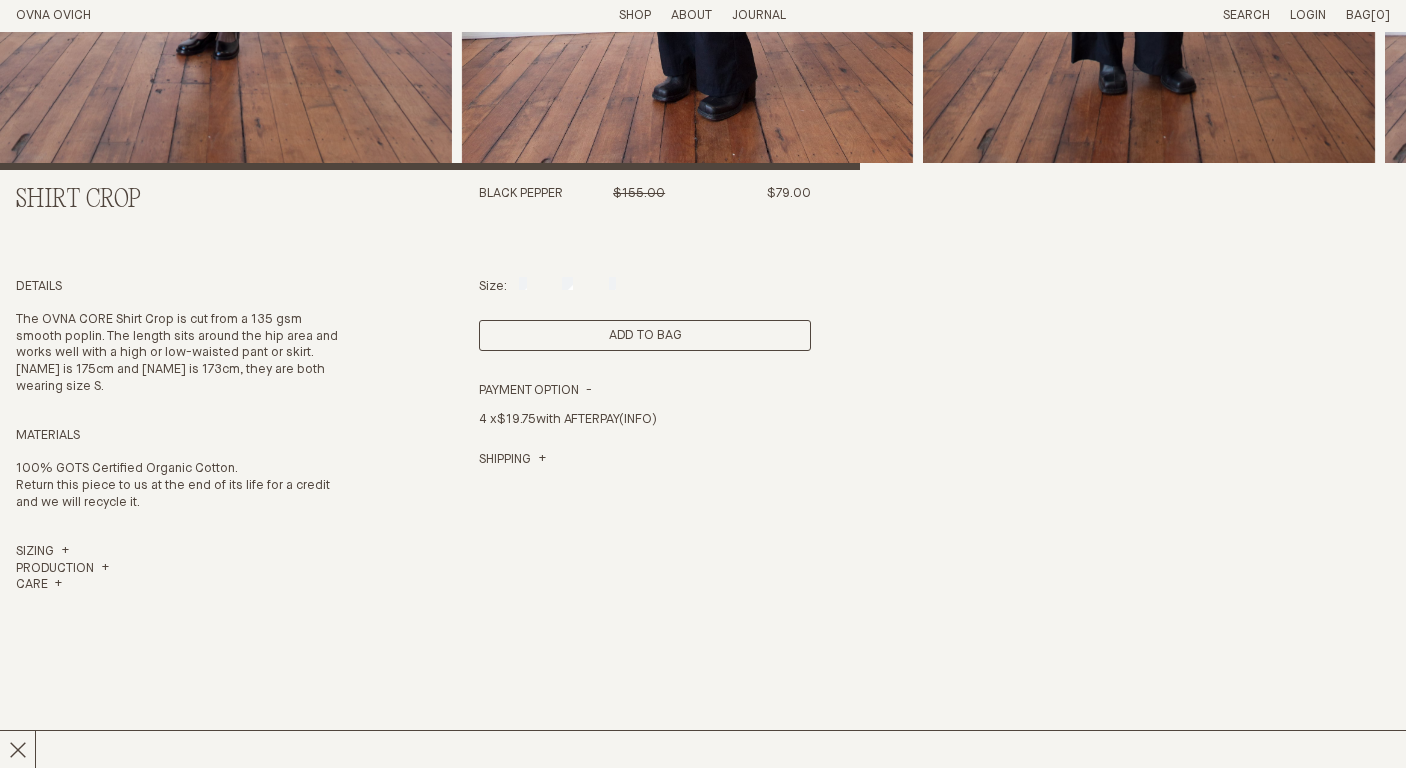 click on "Add to Bag" at bounding box center [645, 335] 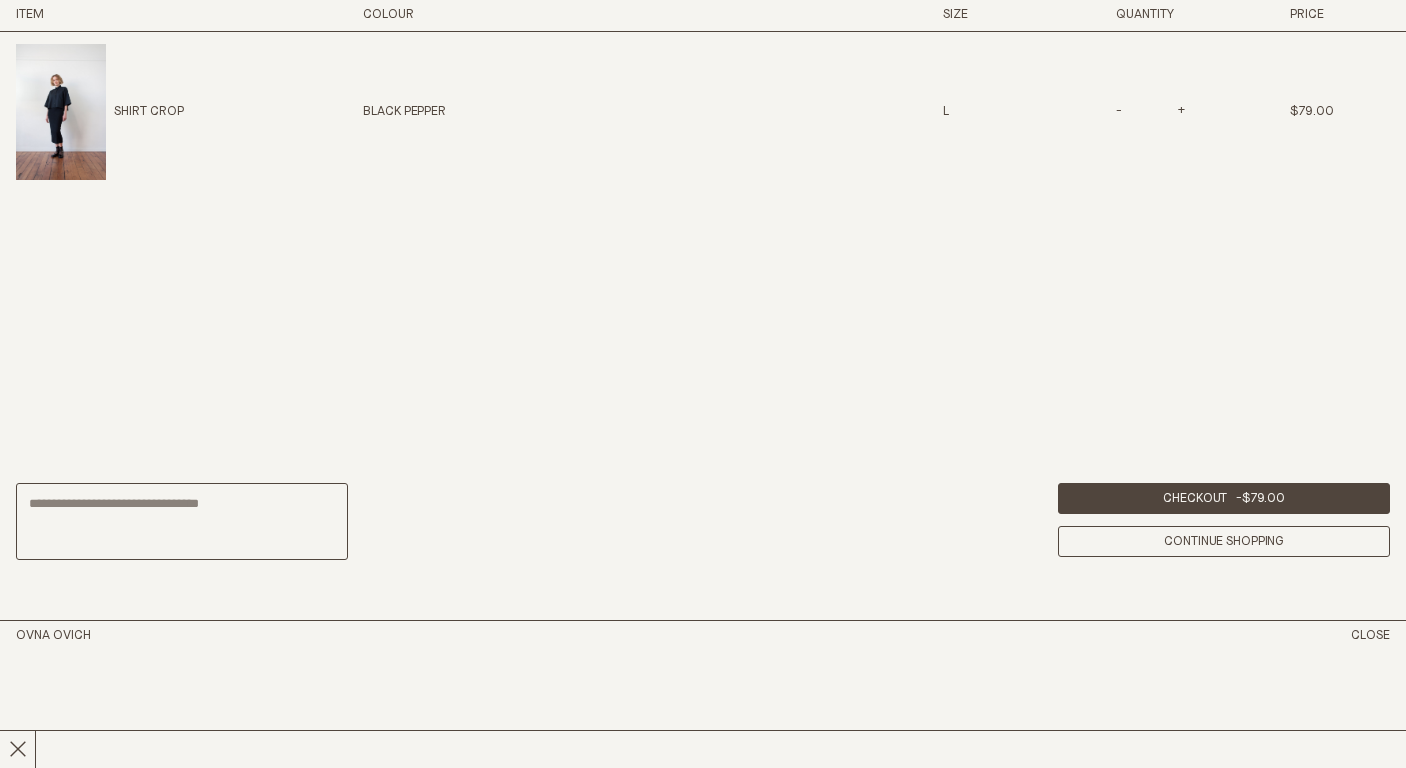scroll, scrollTop: 1163, scrollLeft: 0, axis: vertical 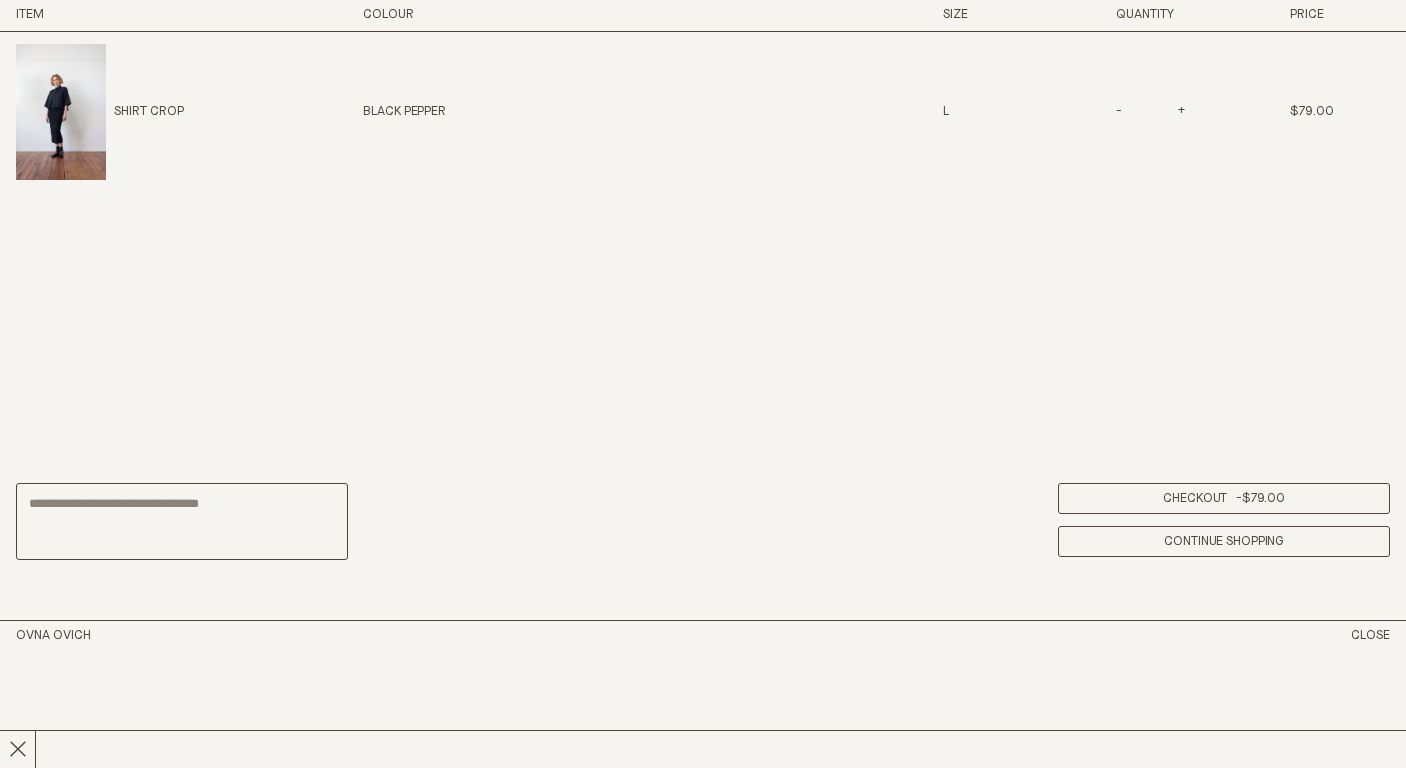 click on "Checkout   -    $79.00" at bounding box center [1224, 498] 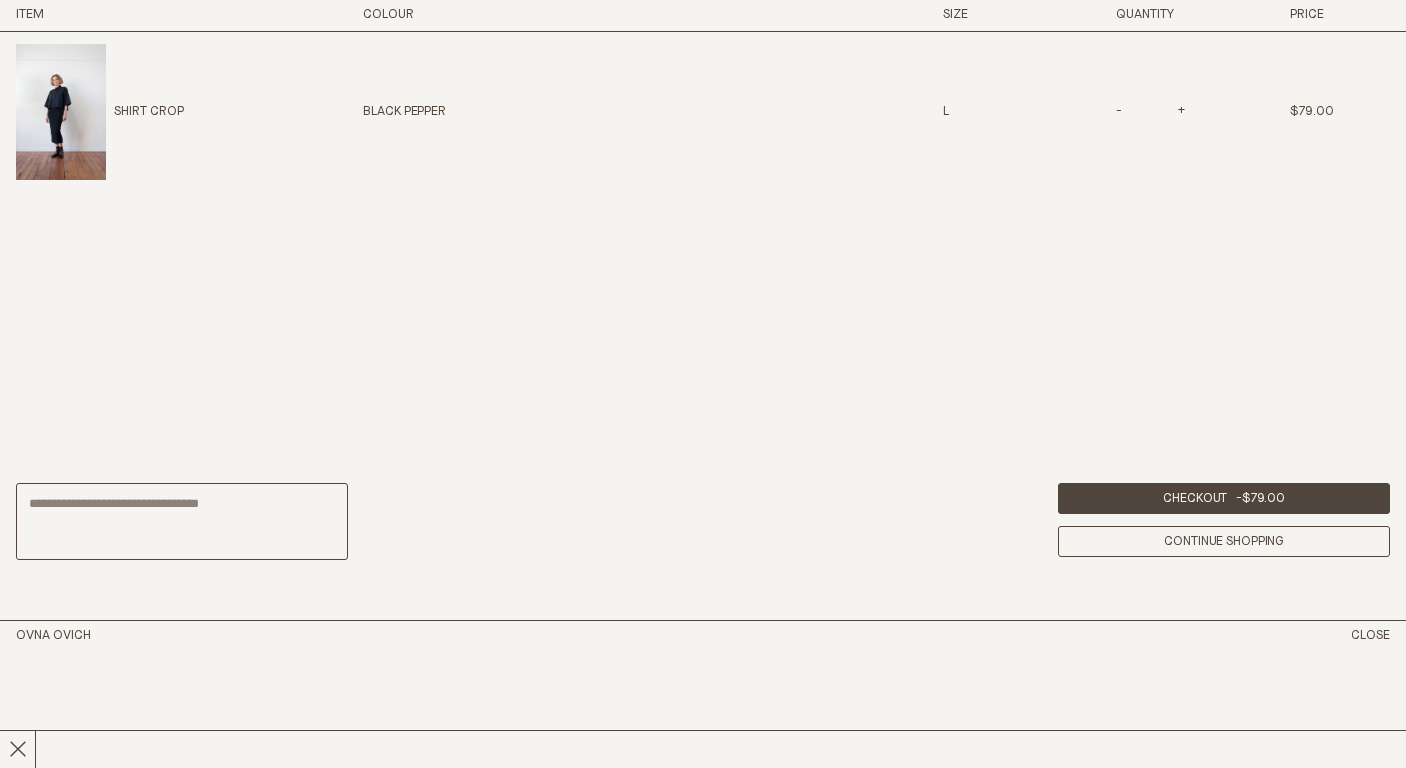 click on "-" at bounding box center (1120, 112) 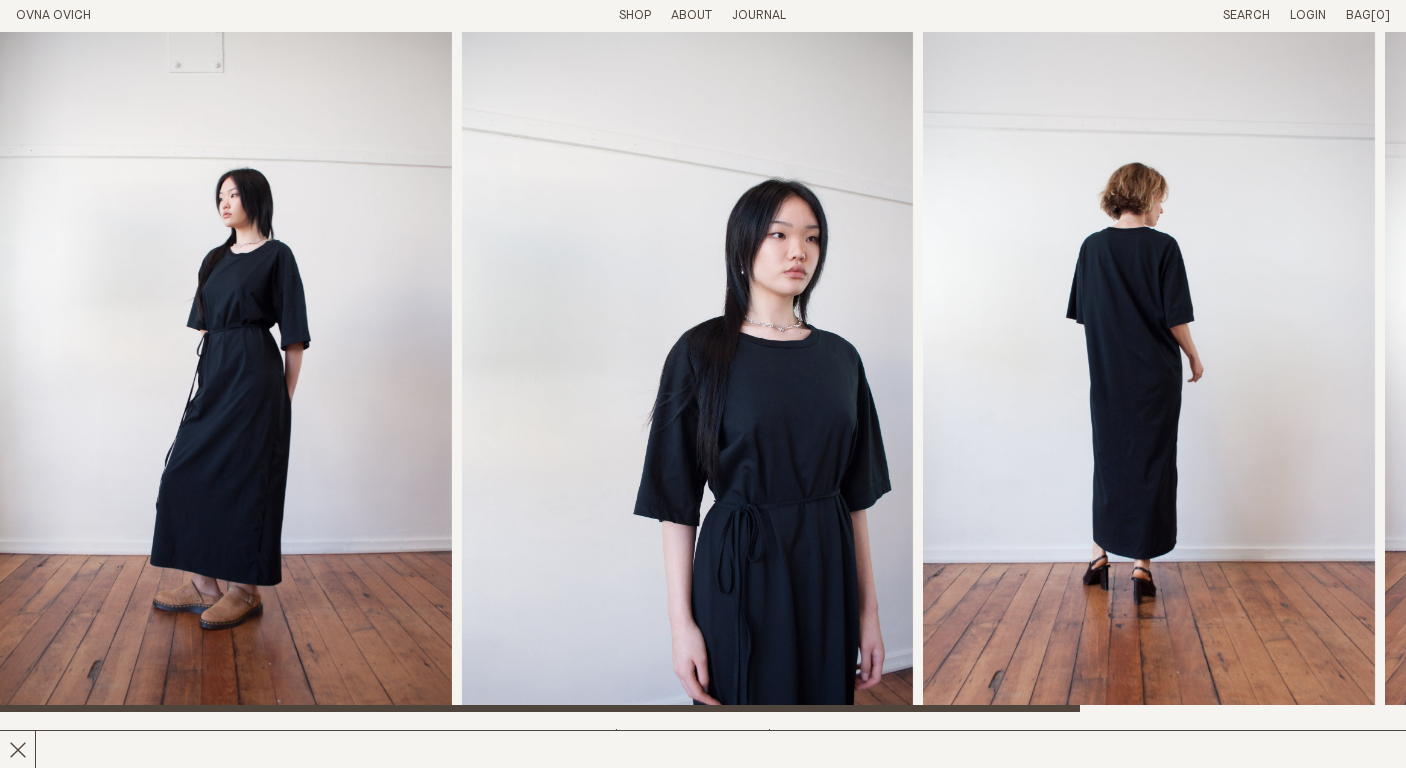 scroll, scrollTop: 0, scrollLeft: 0, axis: both 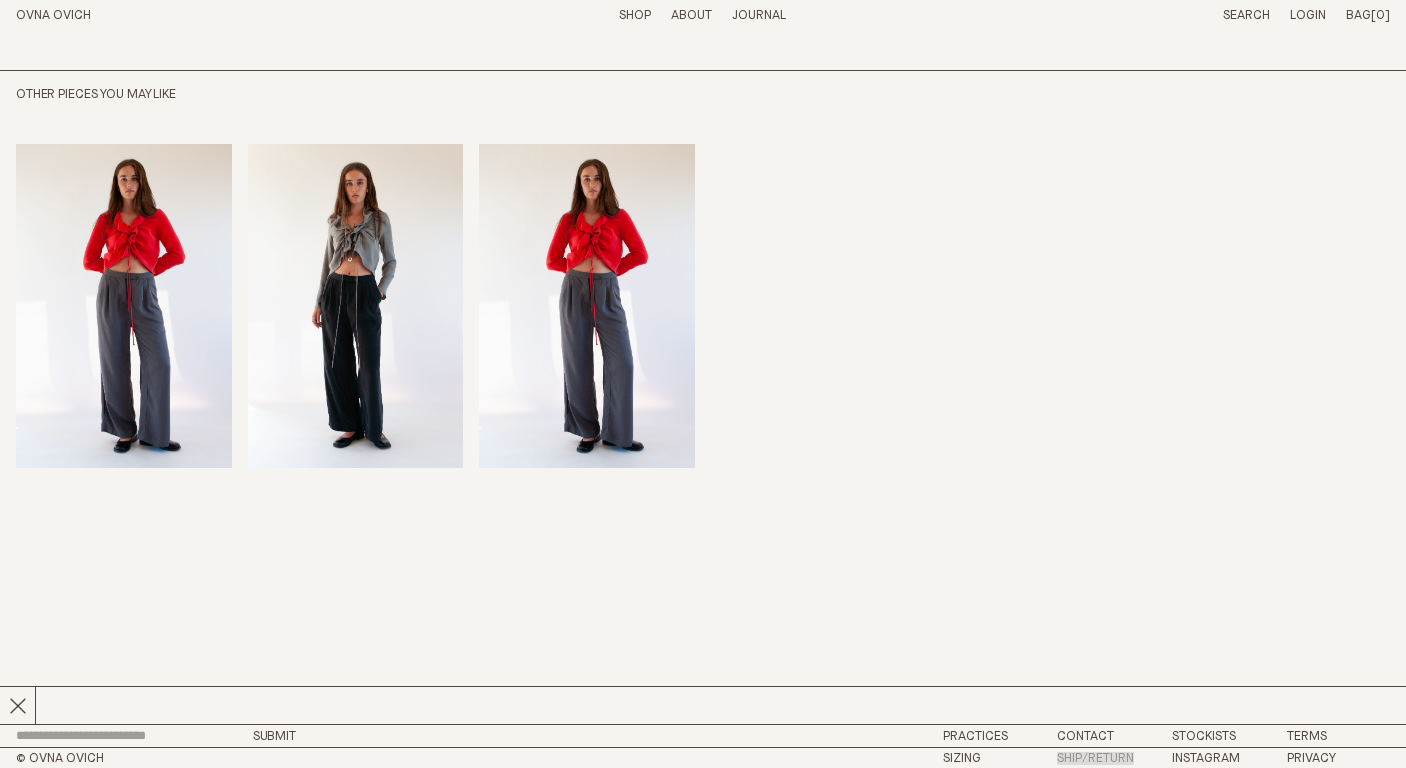 click on "Close
Something went wrong. Please email us at  hello@ovnaovich.com
Cart
Close
Continue shopping
Item
Colour
Size
Quantity
Price
Total" at bounding box center (703, -448) 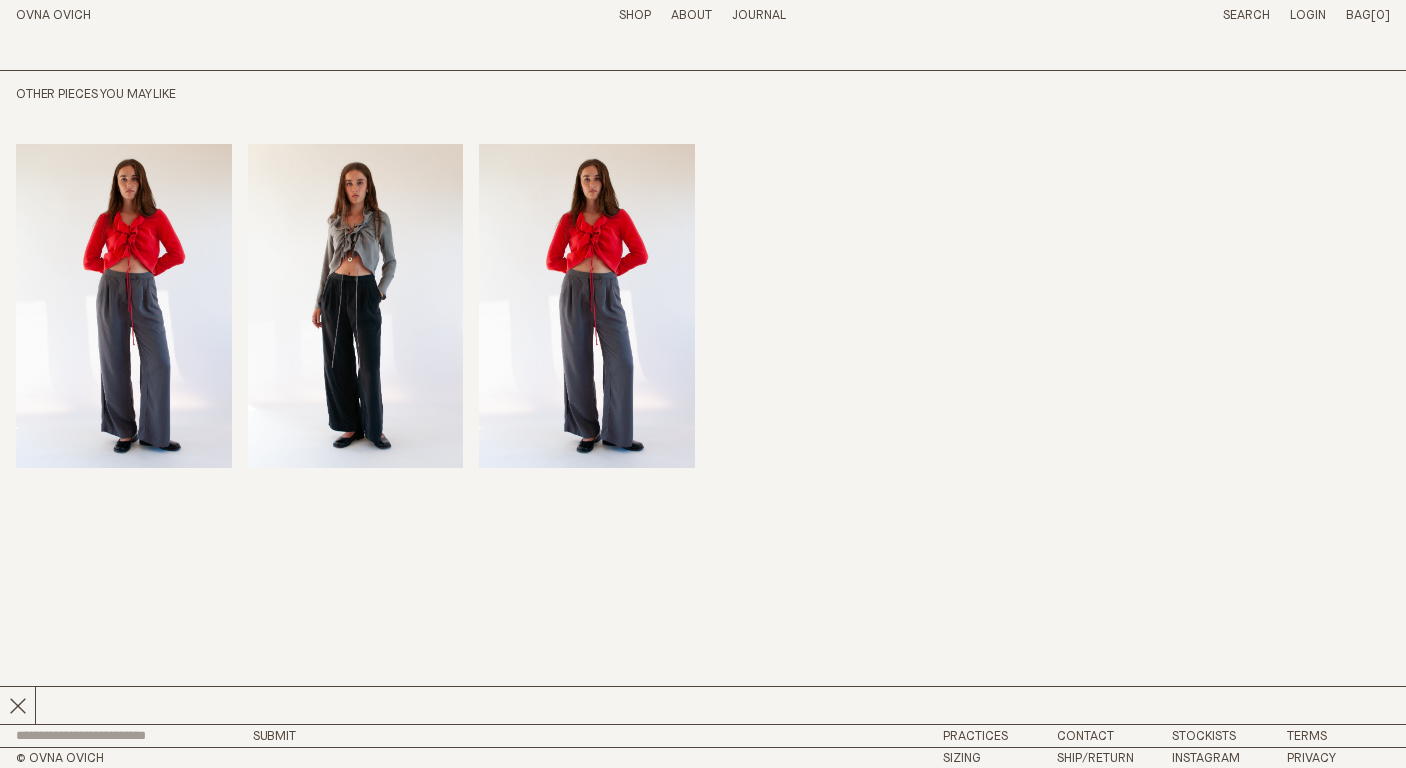 click on "Me Trouser
School Grey
$195.00
S
M
L
XL
S" at bounding box center [703, 359] 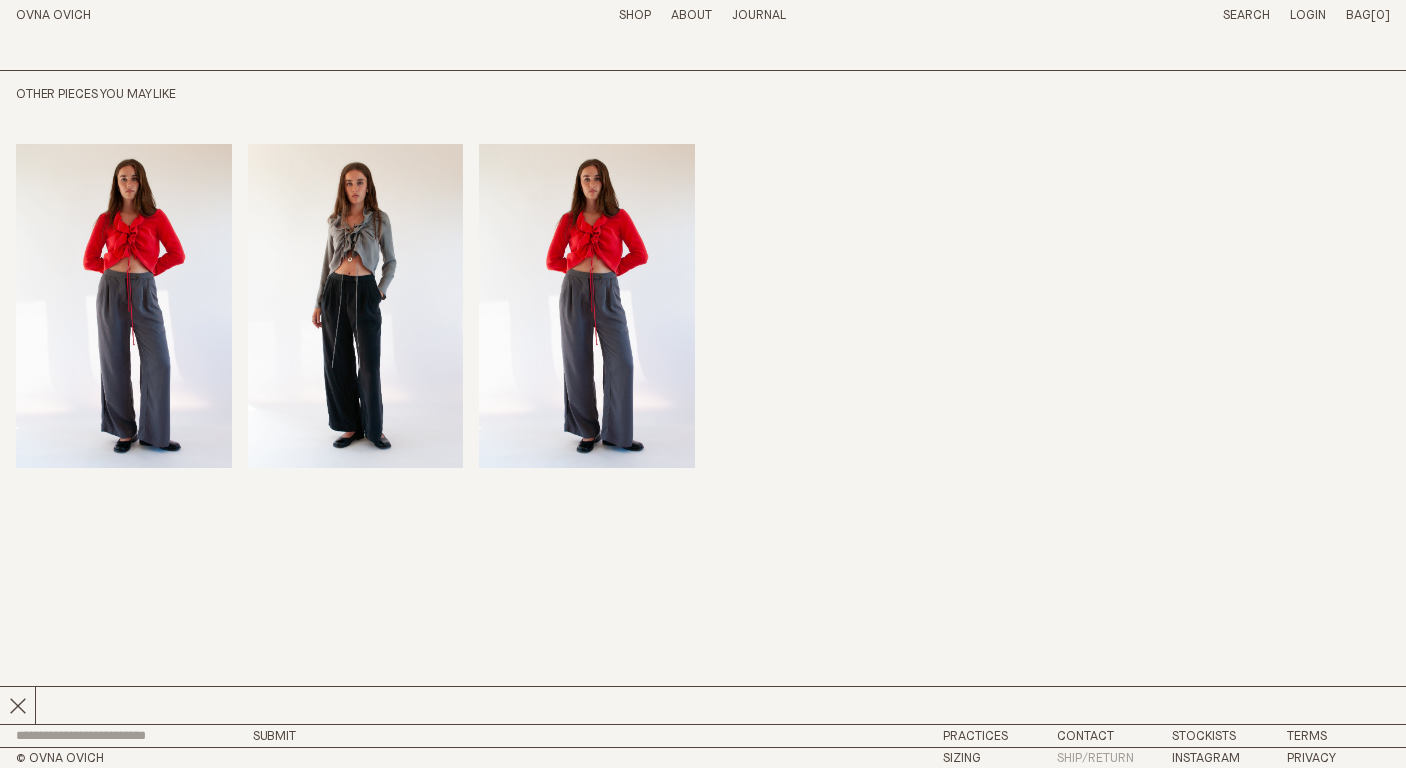 click on "Ship/Return" at bounding box center [1095, 758] 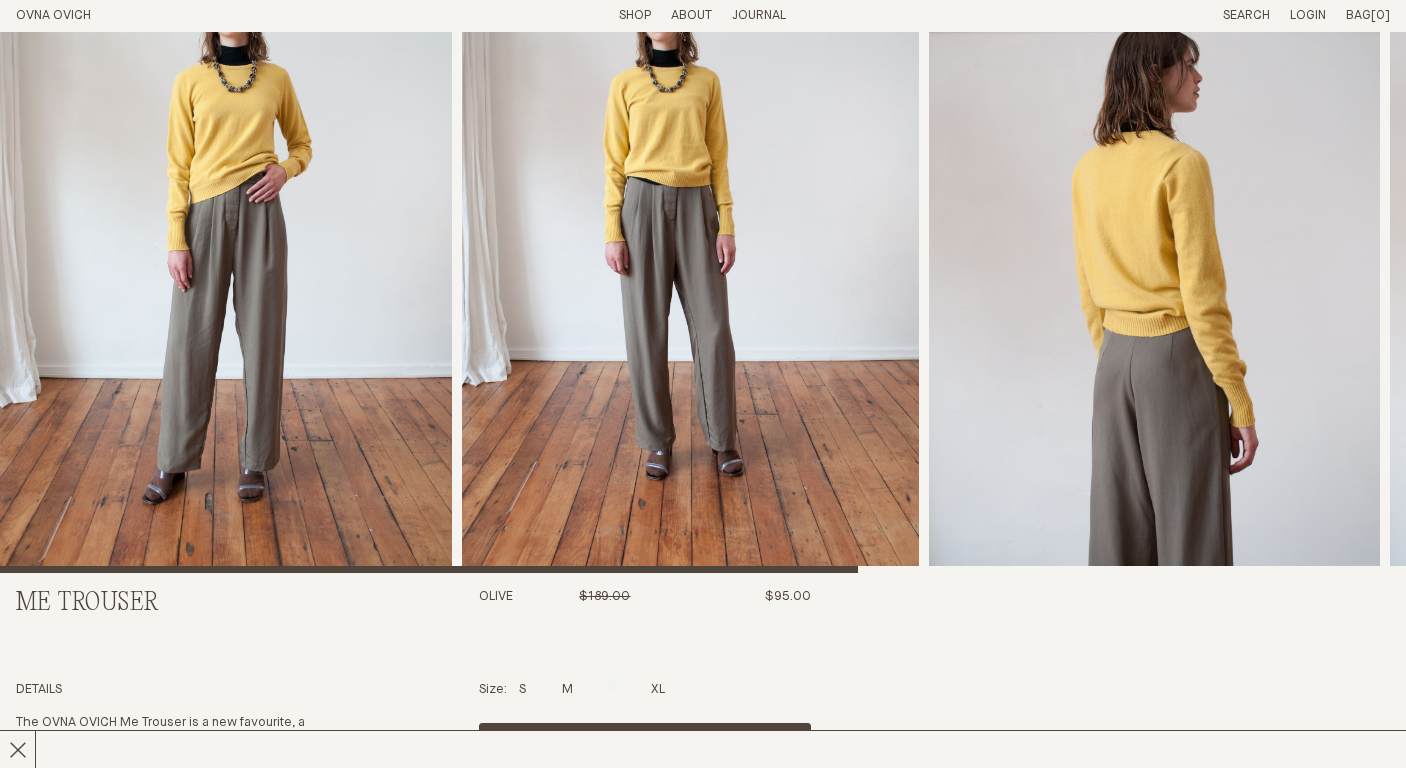 scroll, scrollTop: 0, scrollLeft: 0, axis: both 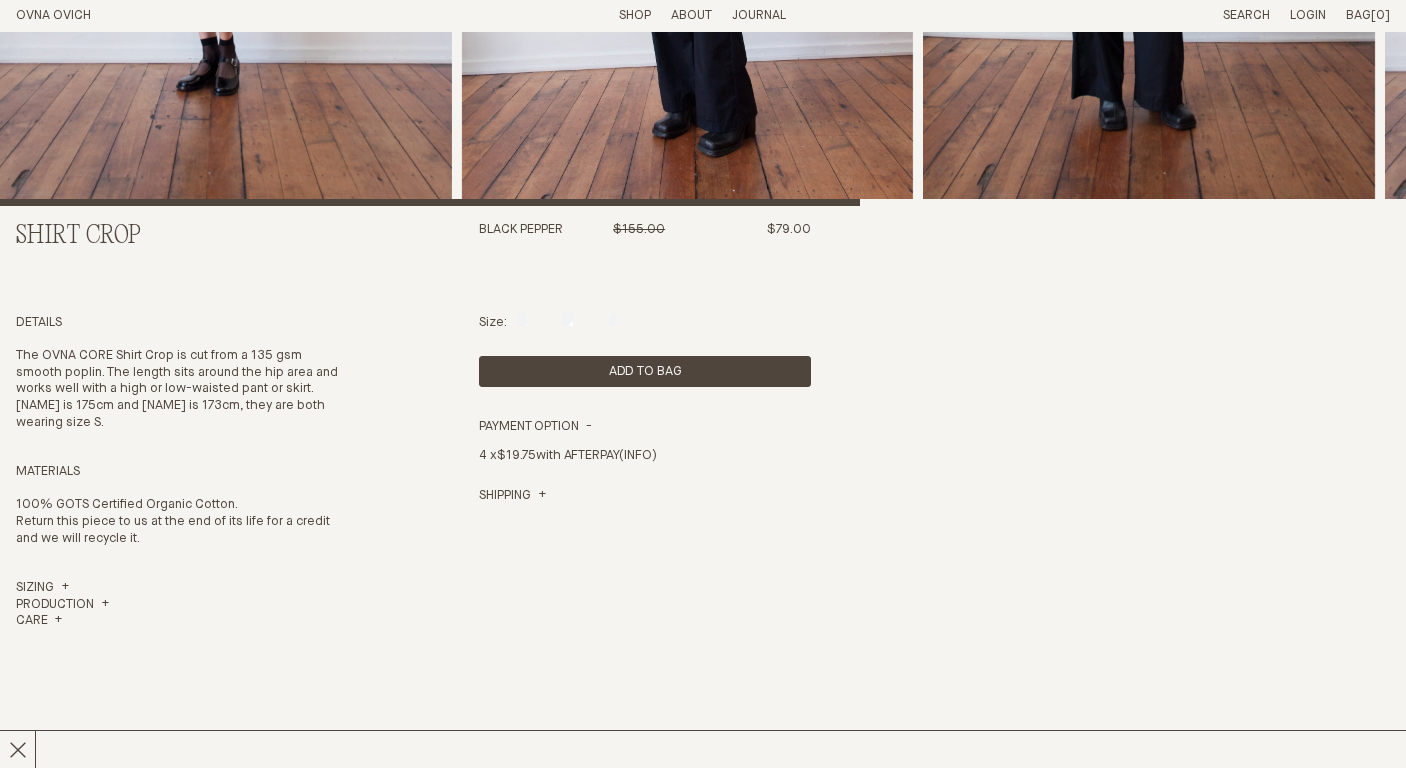click on "M" at bounding box center [567, 322] 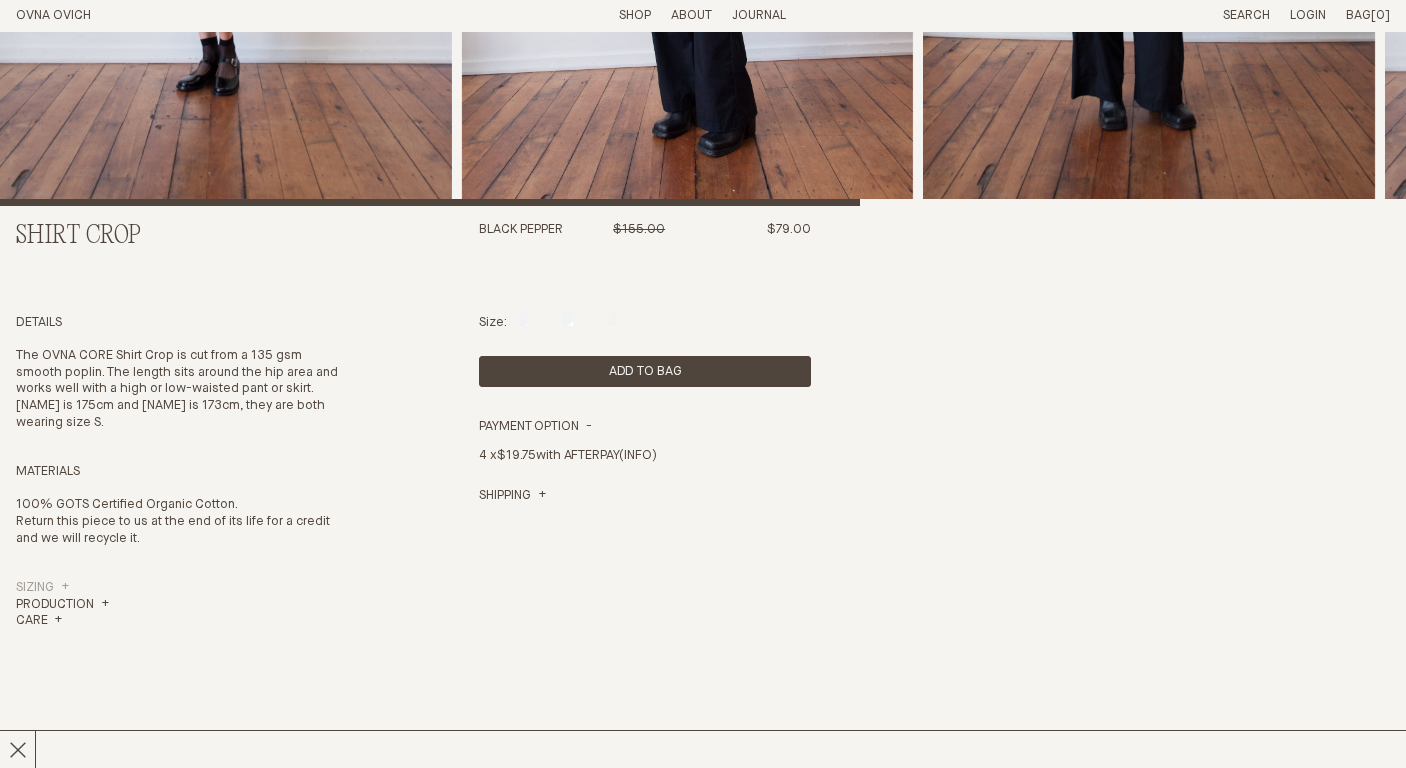 click on "Sizing" at bounding box center [42, 588] 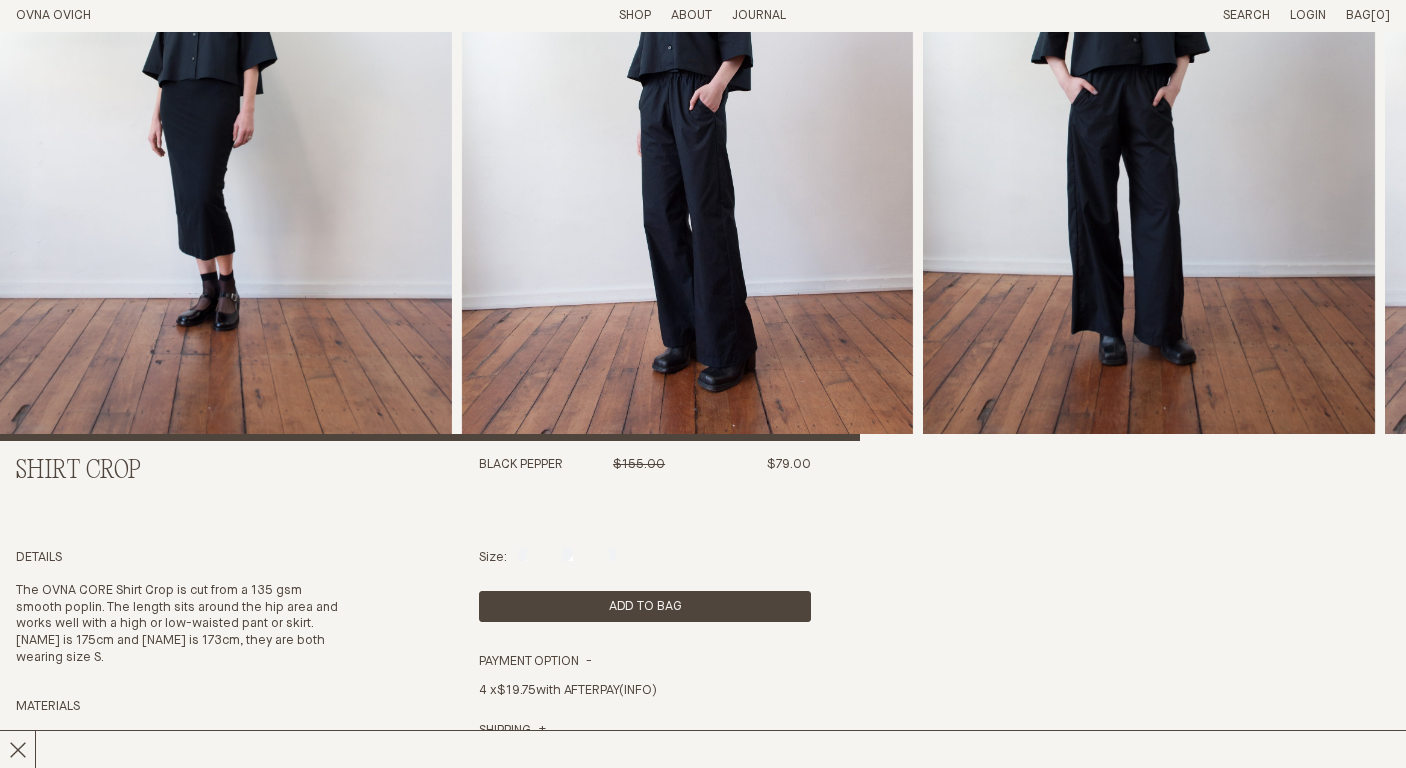 scroll, scrollTop: 267, scrollLeft: 0, axis: vertical 